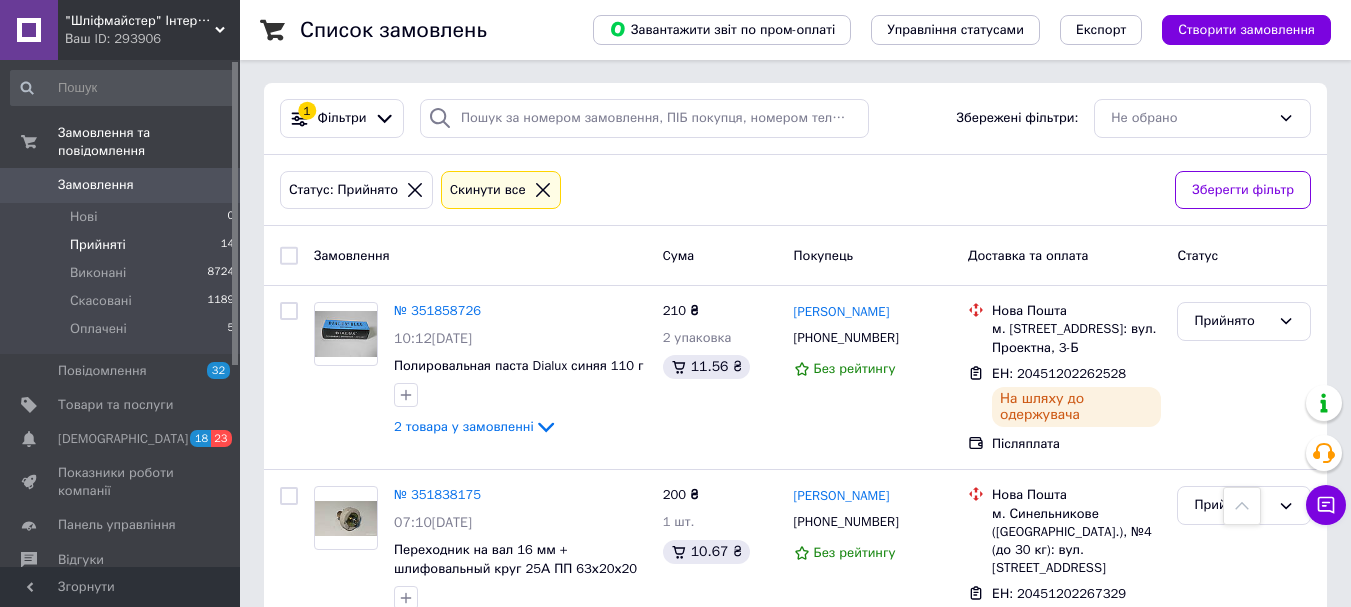 scroll, scrollTop: 1, scrollLeft: 0, axis: vertical 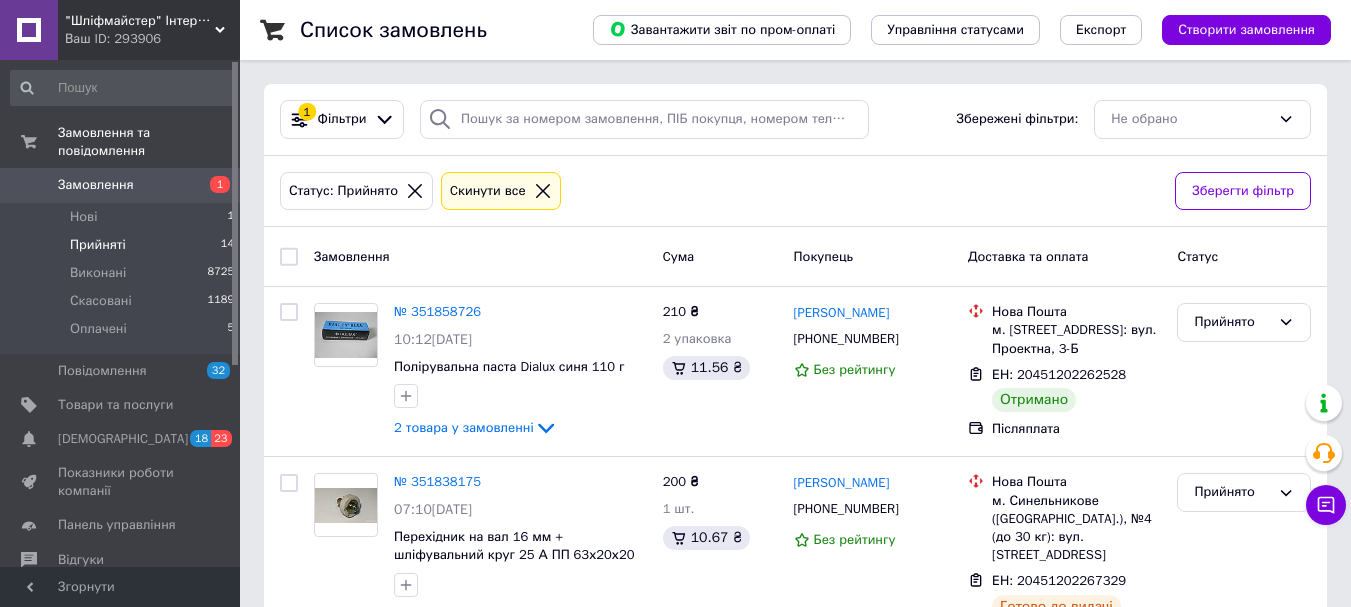 click on "Завантажити звіт по пром-оплаті Управління статусами Експорт Створити замовлення" at bounding box center [942, 30] 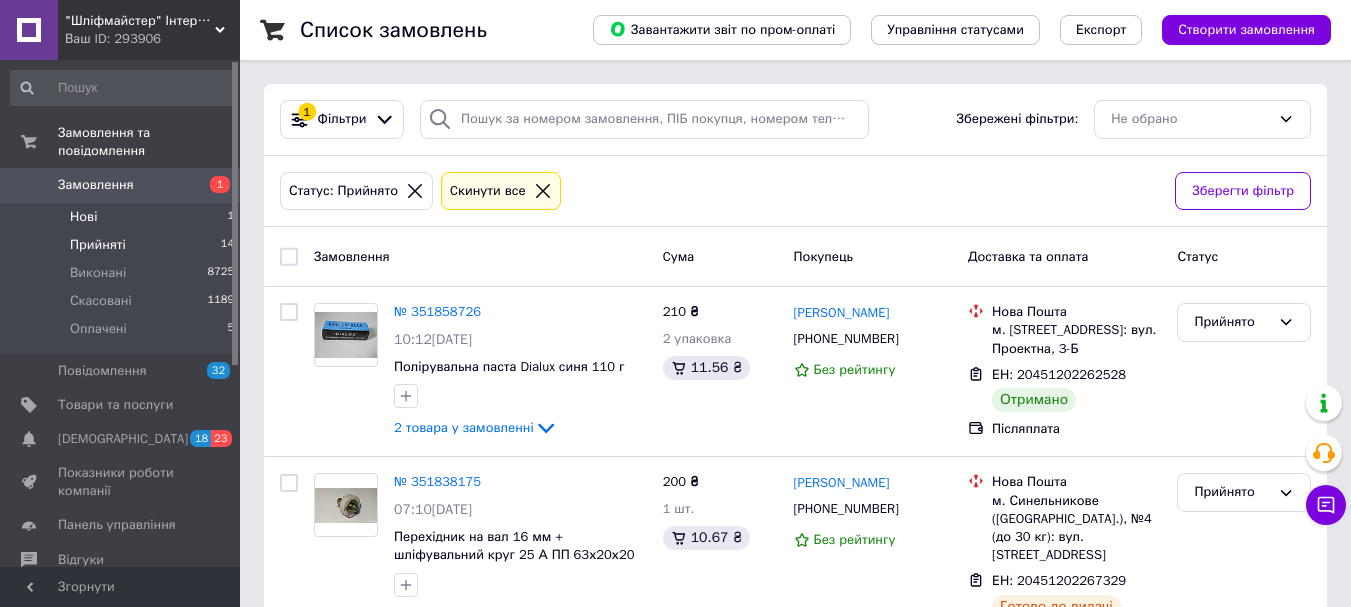 click on "Нові" at bounding box center [83, 217] 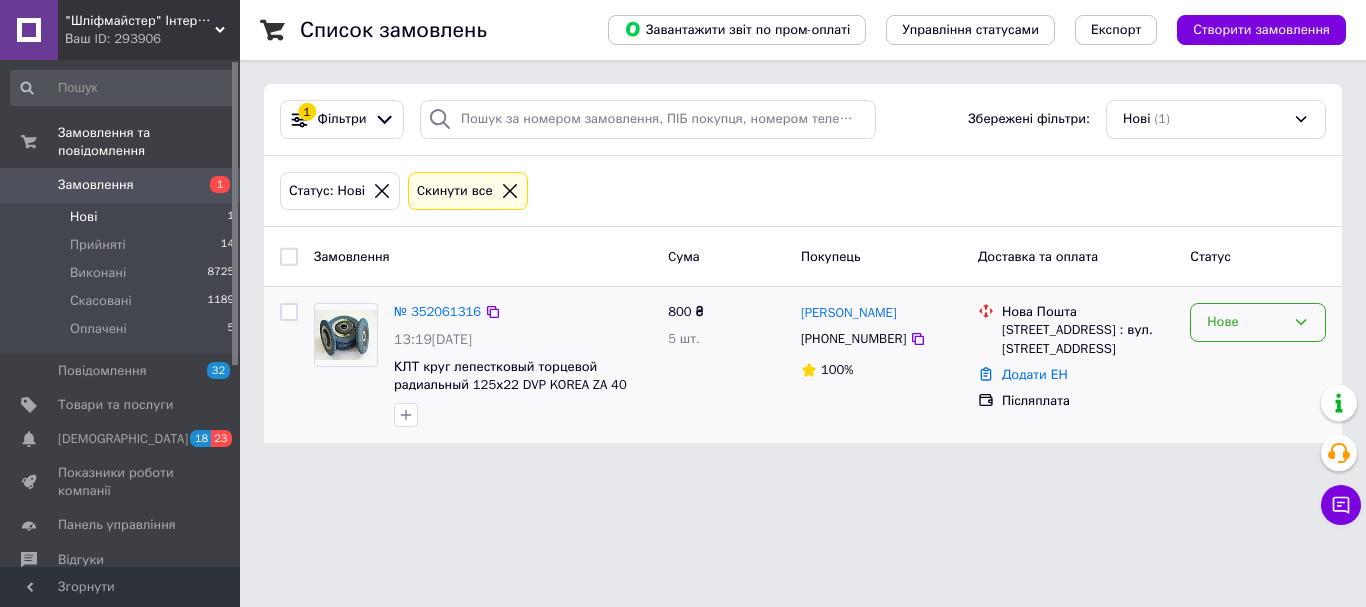 click on "Нове" at bounding box center [1246, 322] 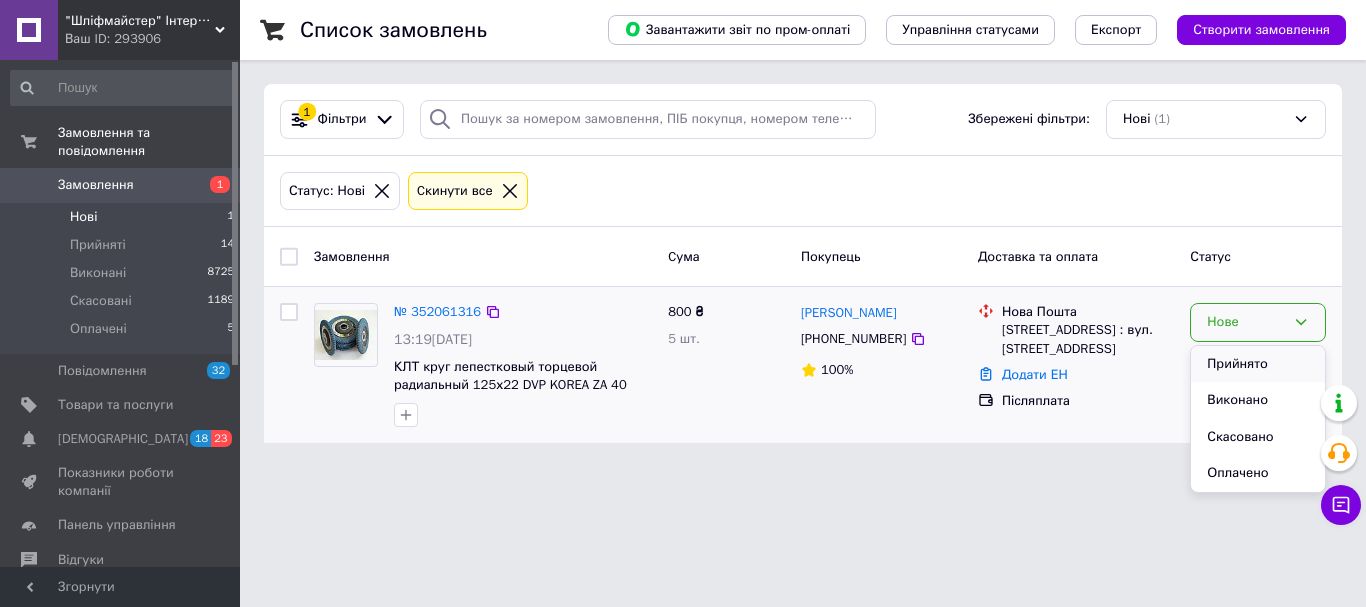 click on "Прийнято" at bounding box center [1258, 364] 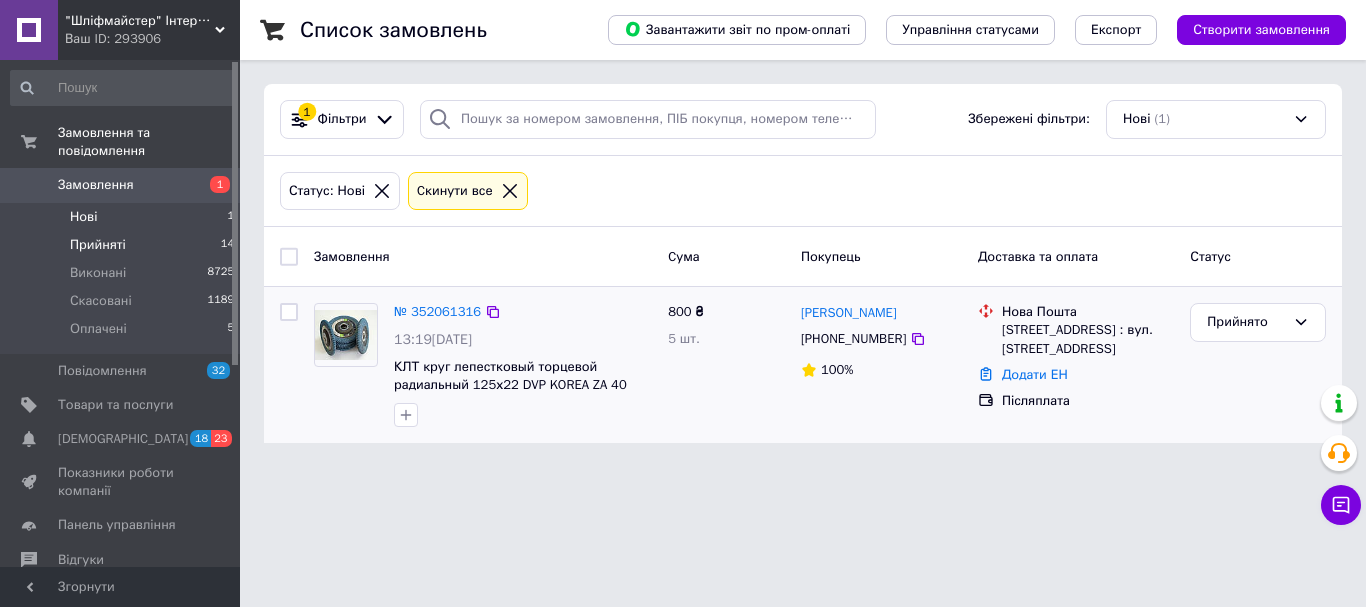 click on "Прийняті" at bounding box center [98, 245] 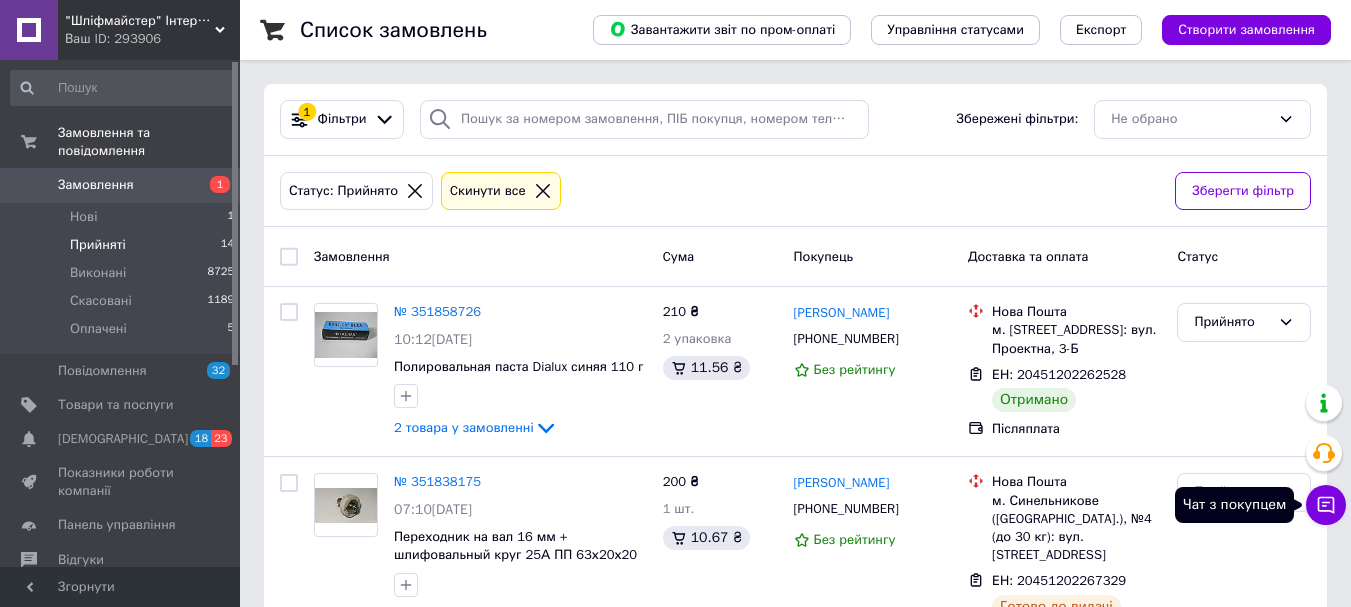 click 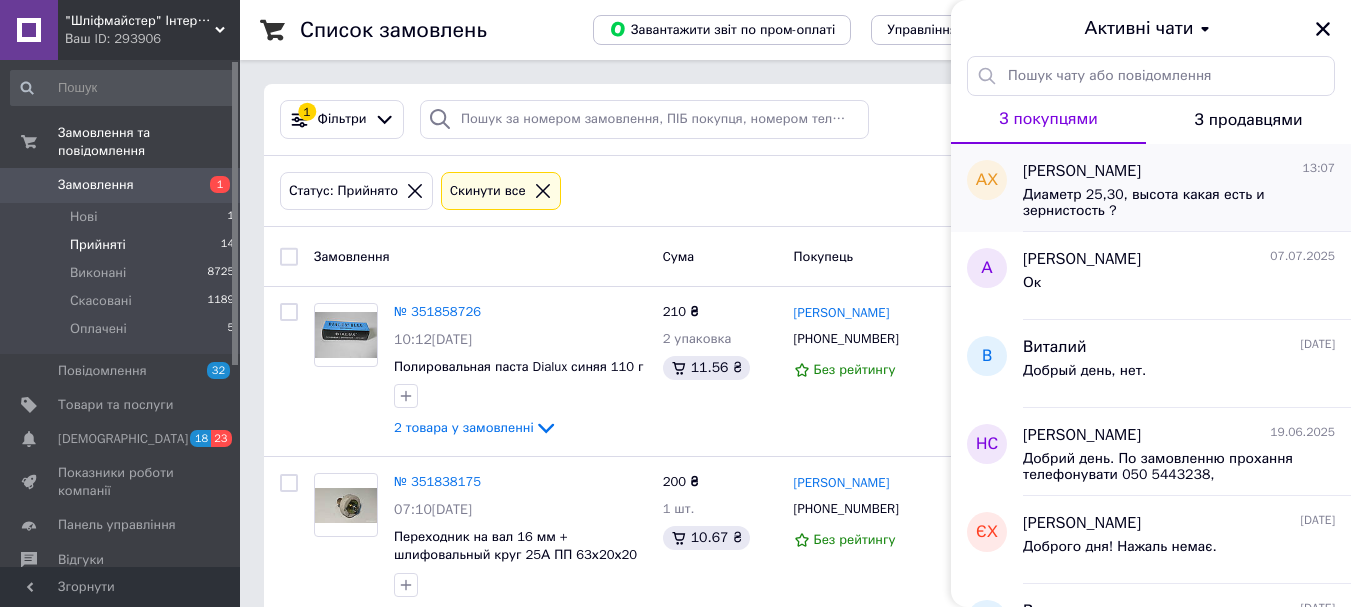 click on "Диаметр 25,30, высота какая есть и зернистость ?" at bounding box center [1165, 203] 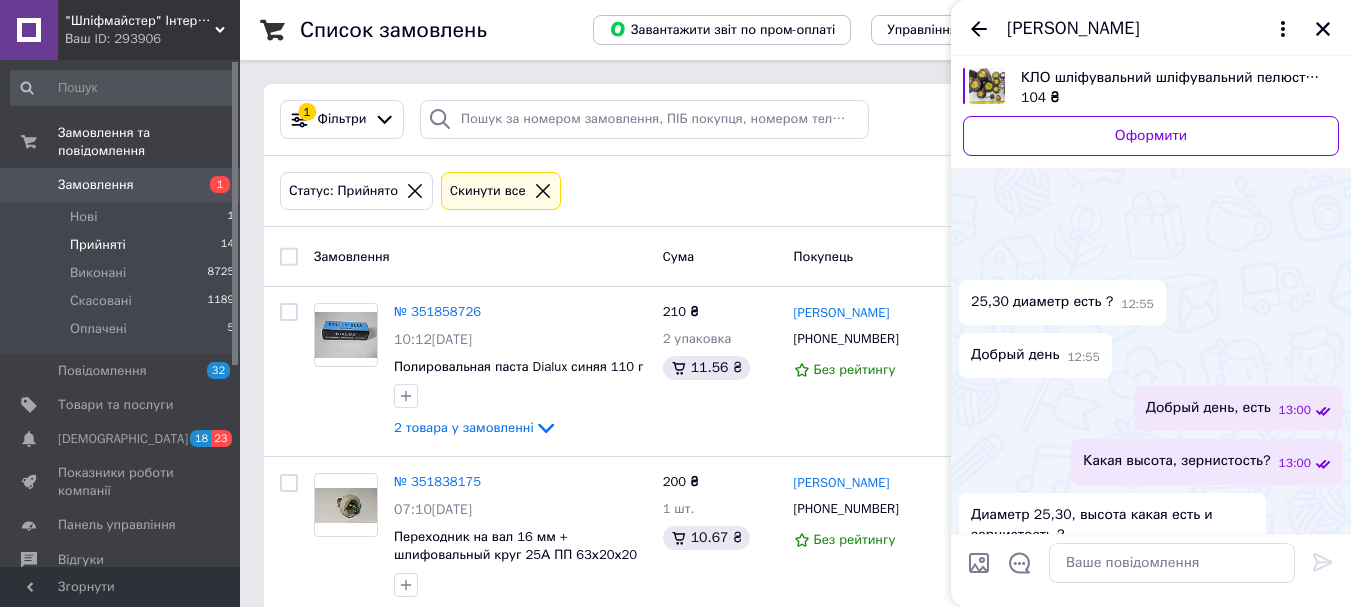 scroll, scrollTop: 52, scrollLeft: 0, axis: vertical 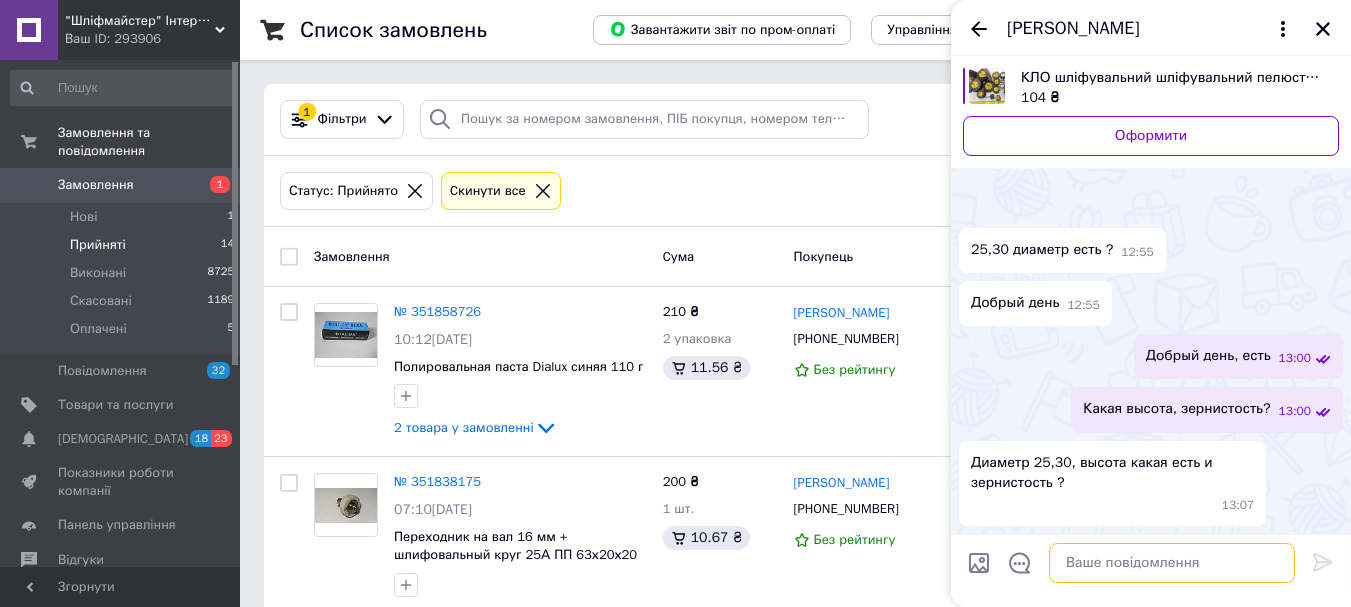 click at bounding box center (1172, 563) 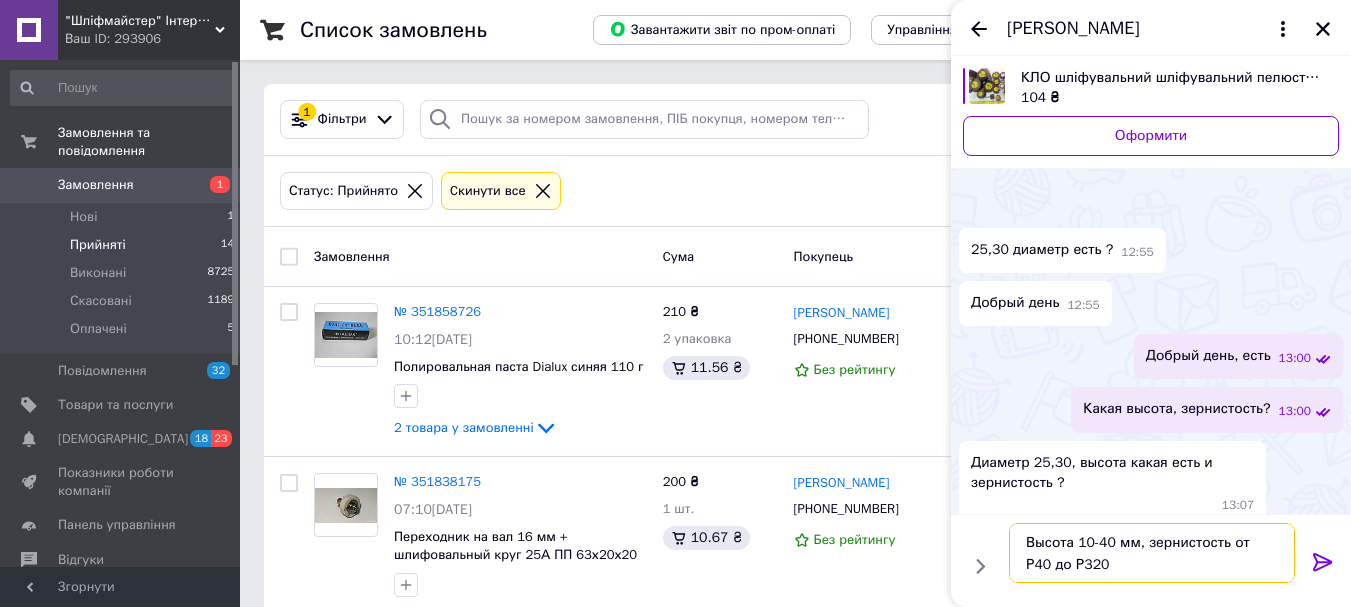 type on "Высота 10-40 мм, зернистость от Р40 до Р320" 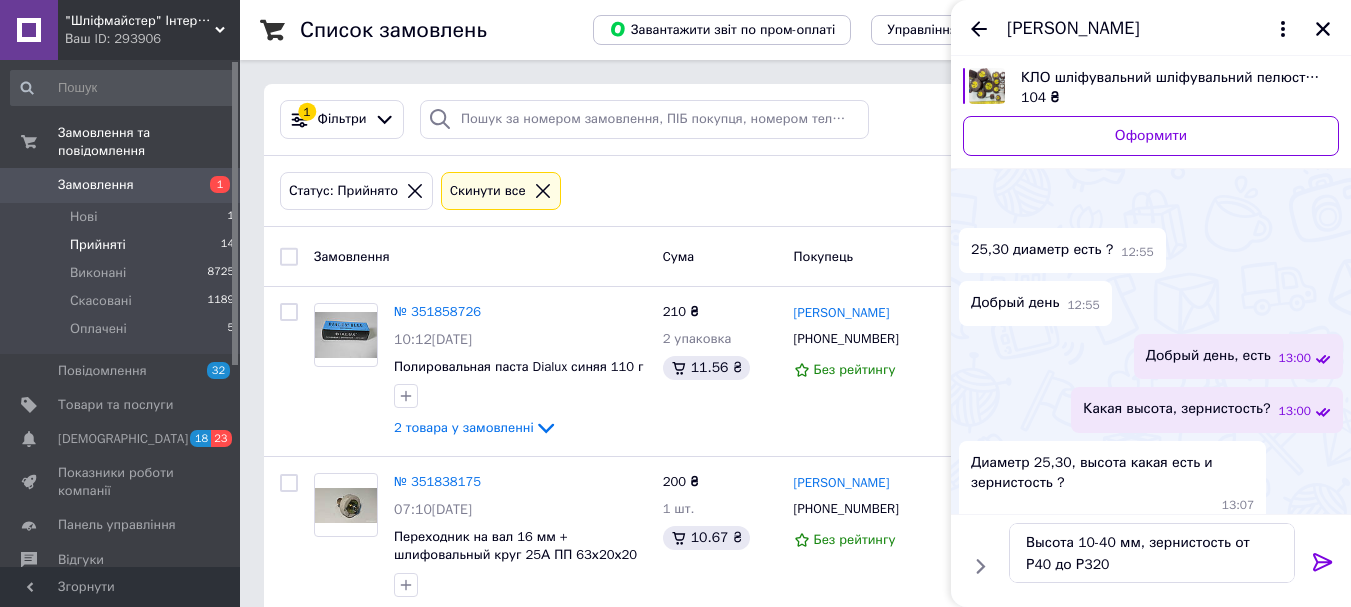 click 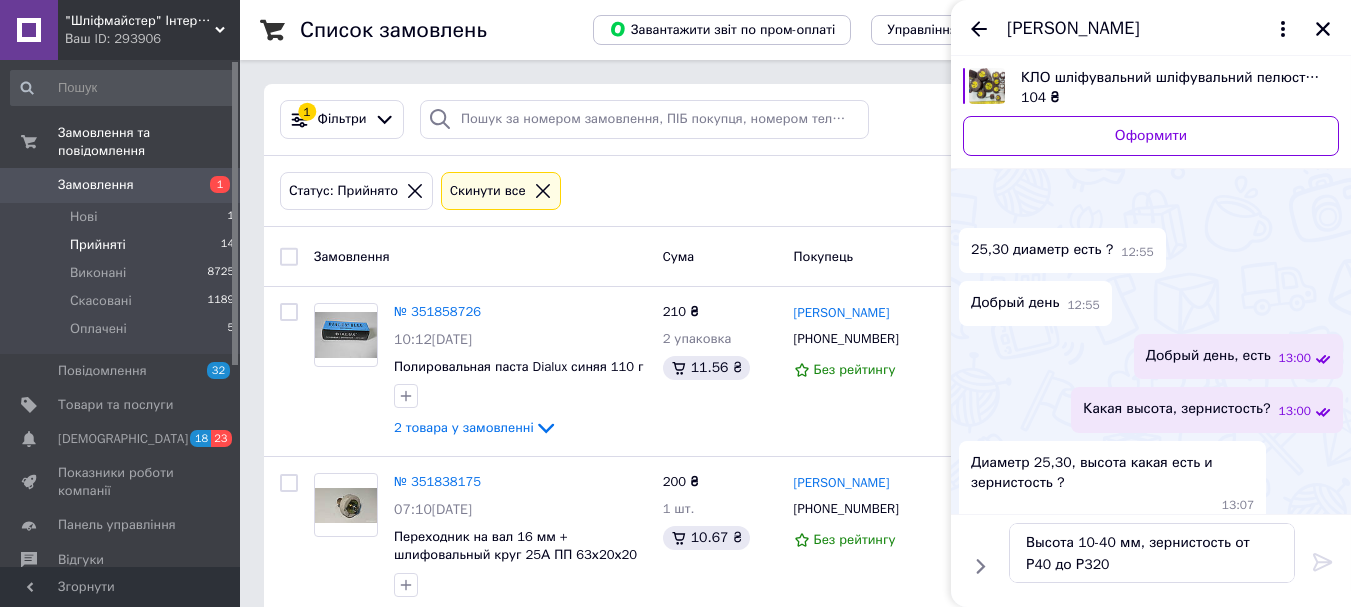 type 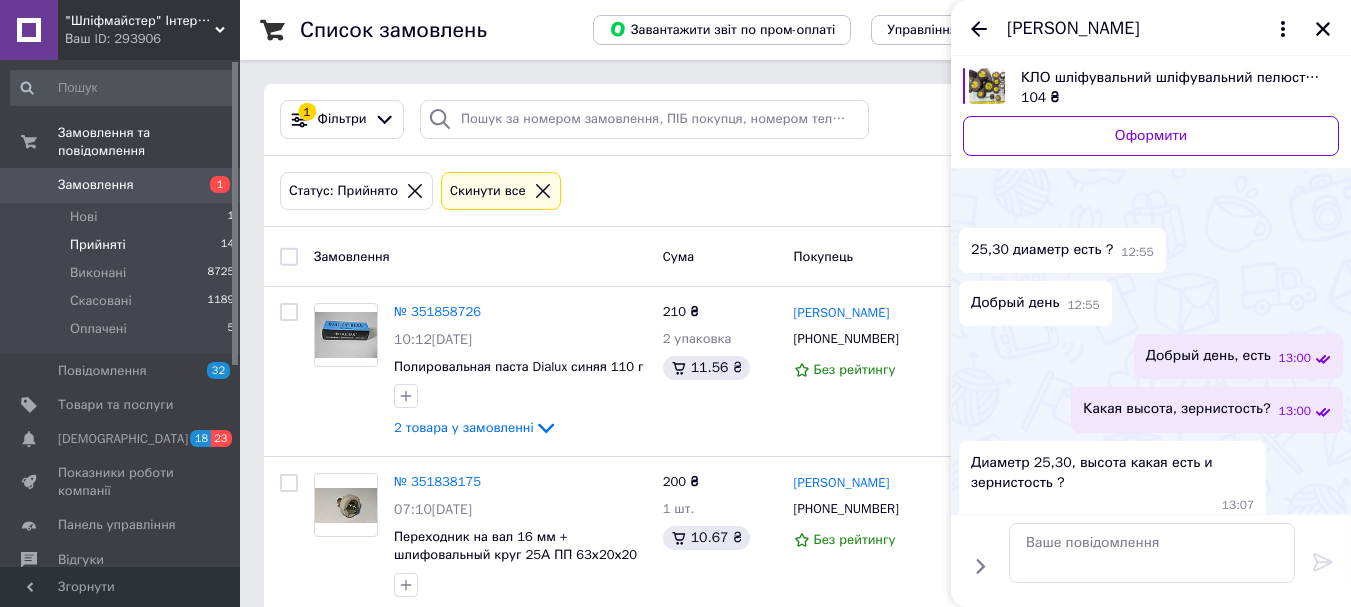 scroll, scrollTop: 94, scrollLeft: 0, axis: vertical 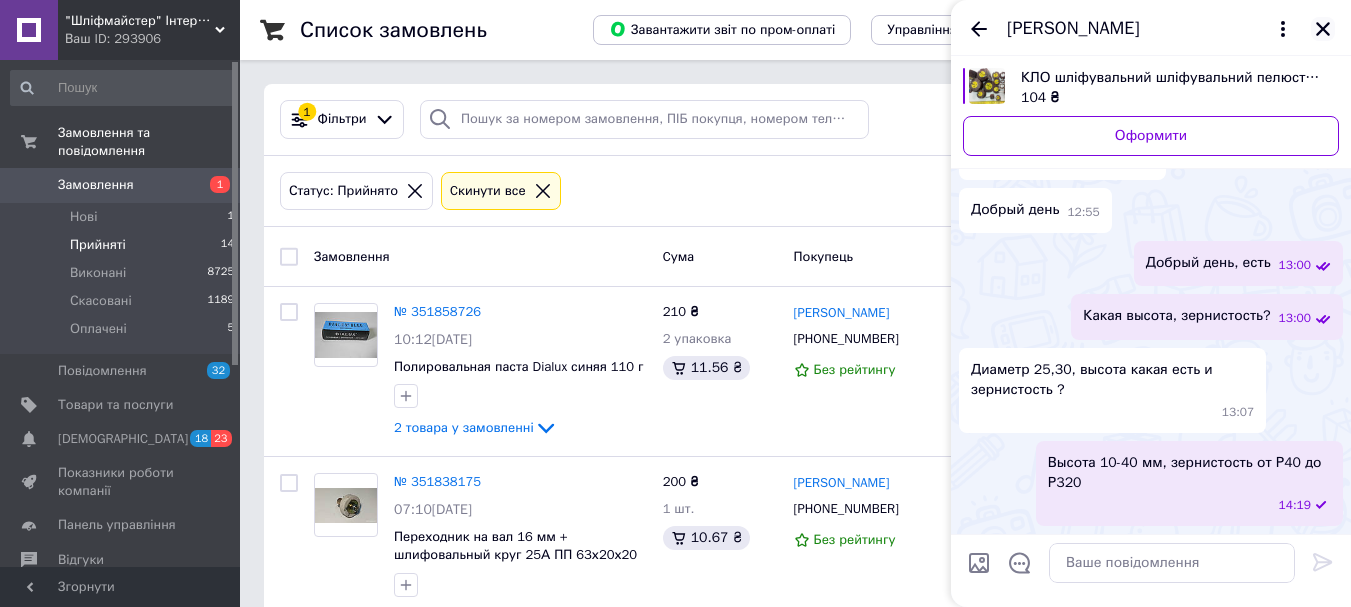 click 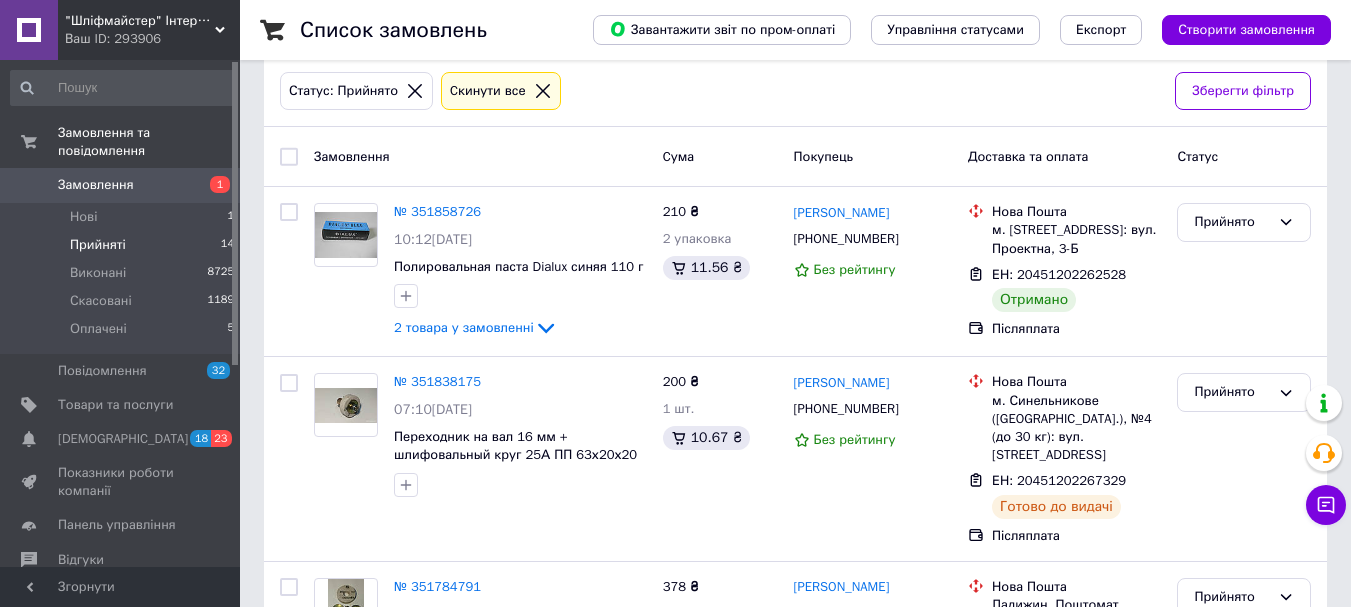scroll, scrollTop: 0, scrollLeft: 0, axis: both 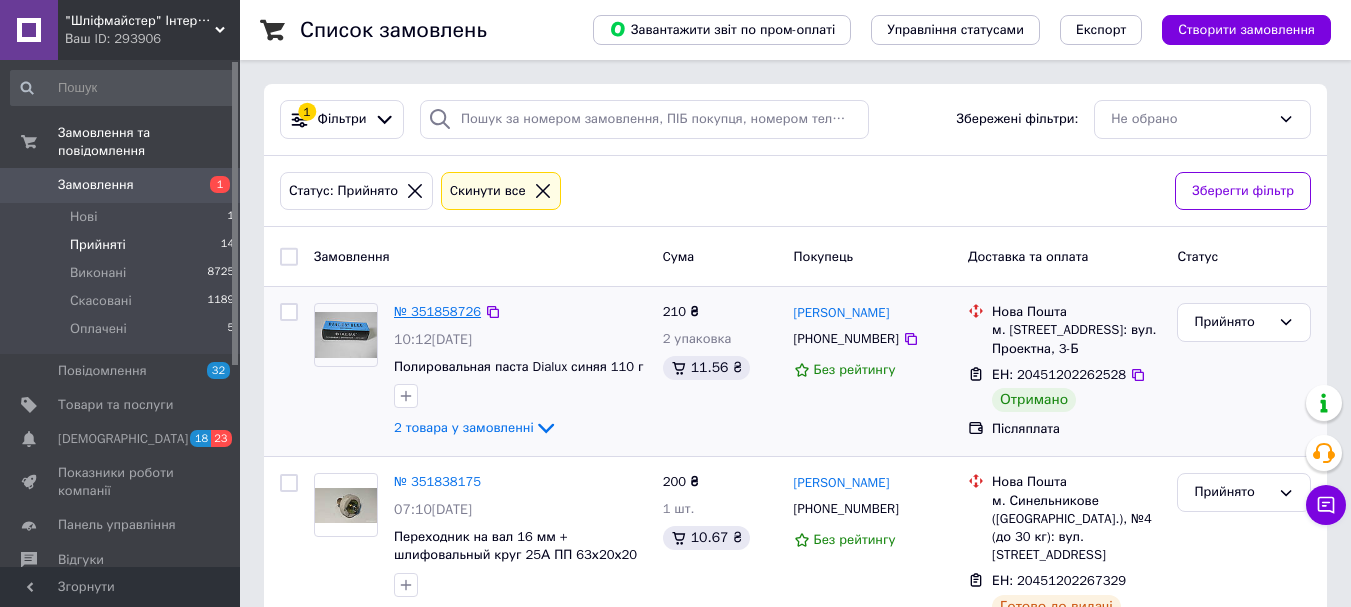 click on "№ 351858726" at bounding box center (437, 311) 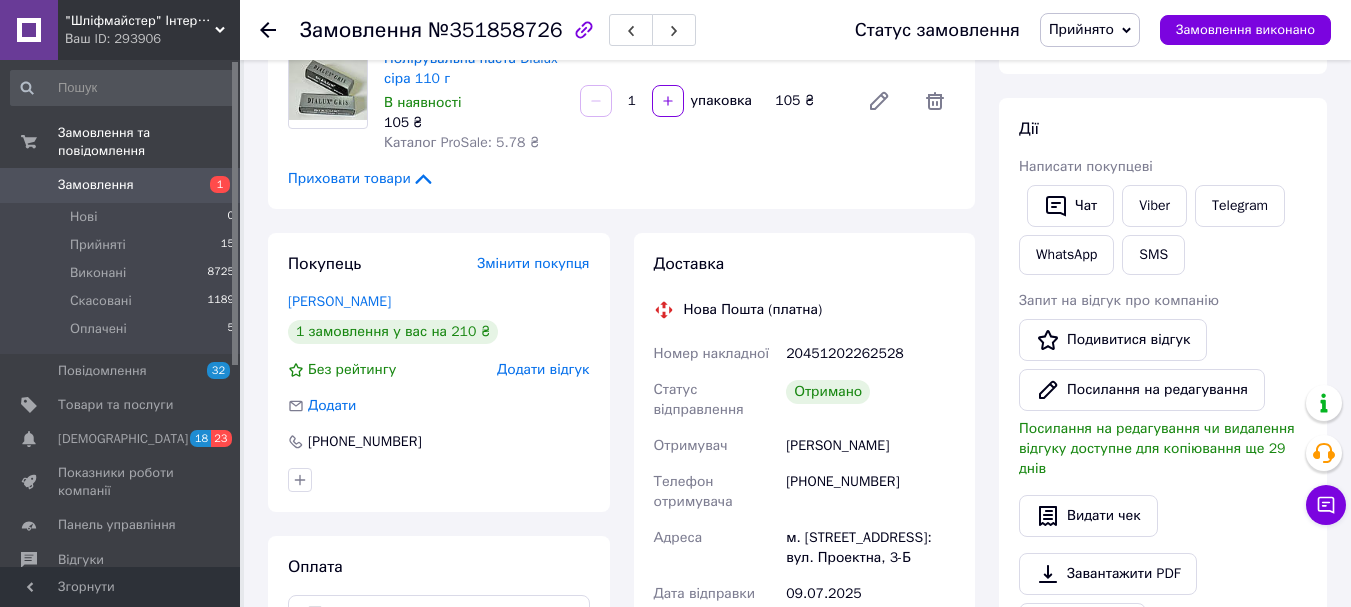 scroll, scrollTop: 202, scrollLeft: 0, axis: vertical 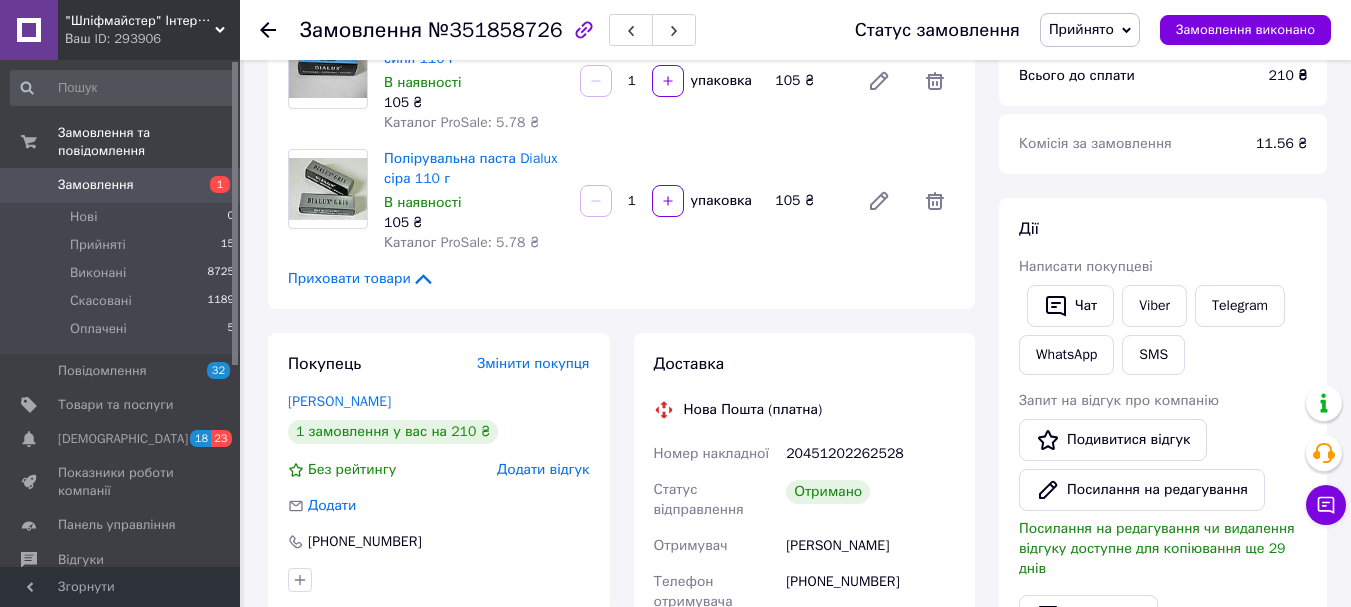 click on "Прийнято" at bounding box center [1081, 29] 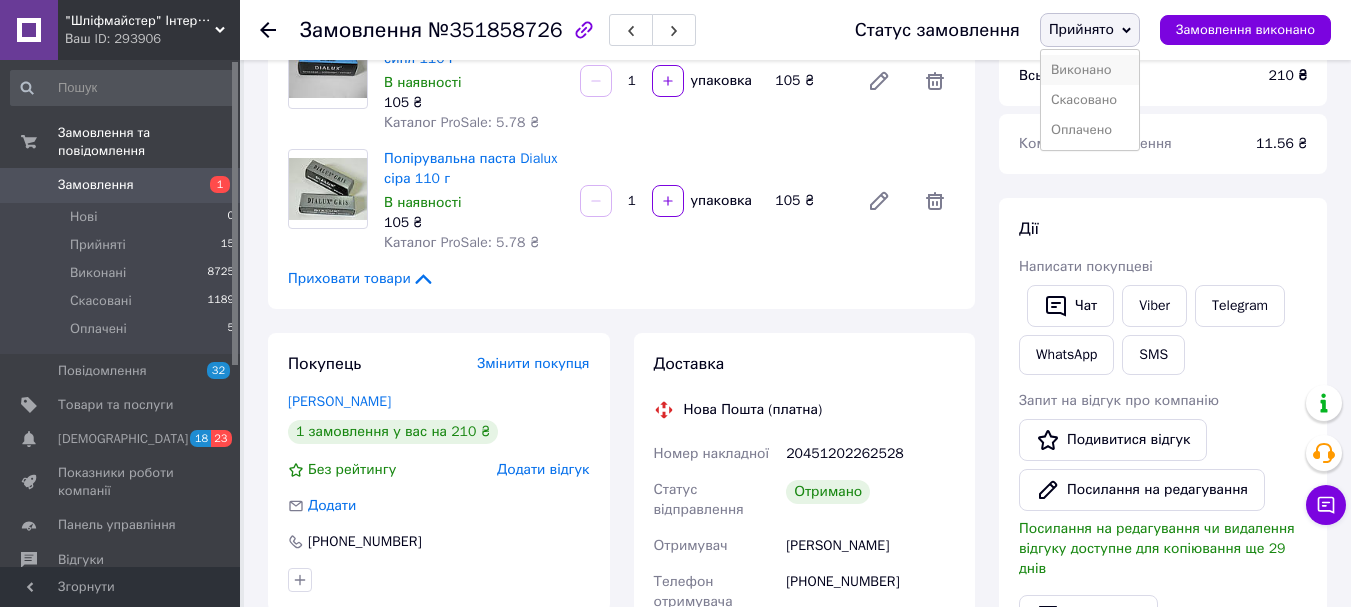 click on "Виконано" at bounding box center (1090, 70) 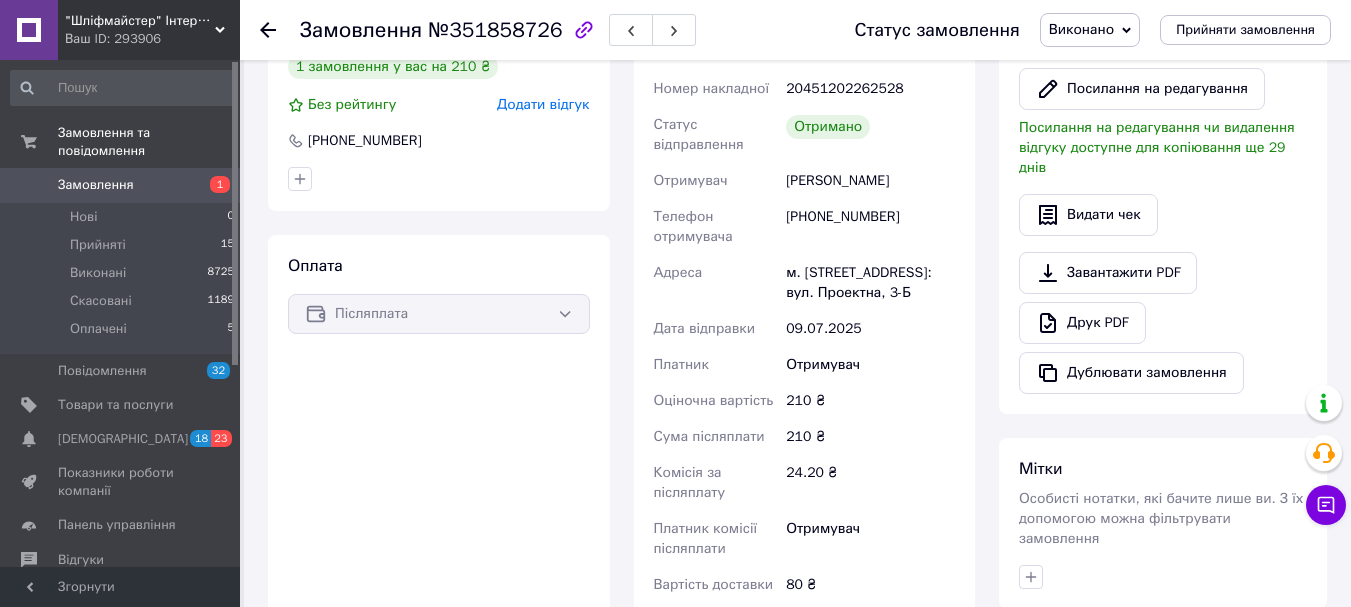 scroll, scrollTop: 602, scrollLeft: 0, axis: vertical 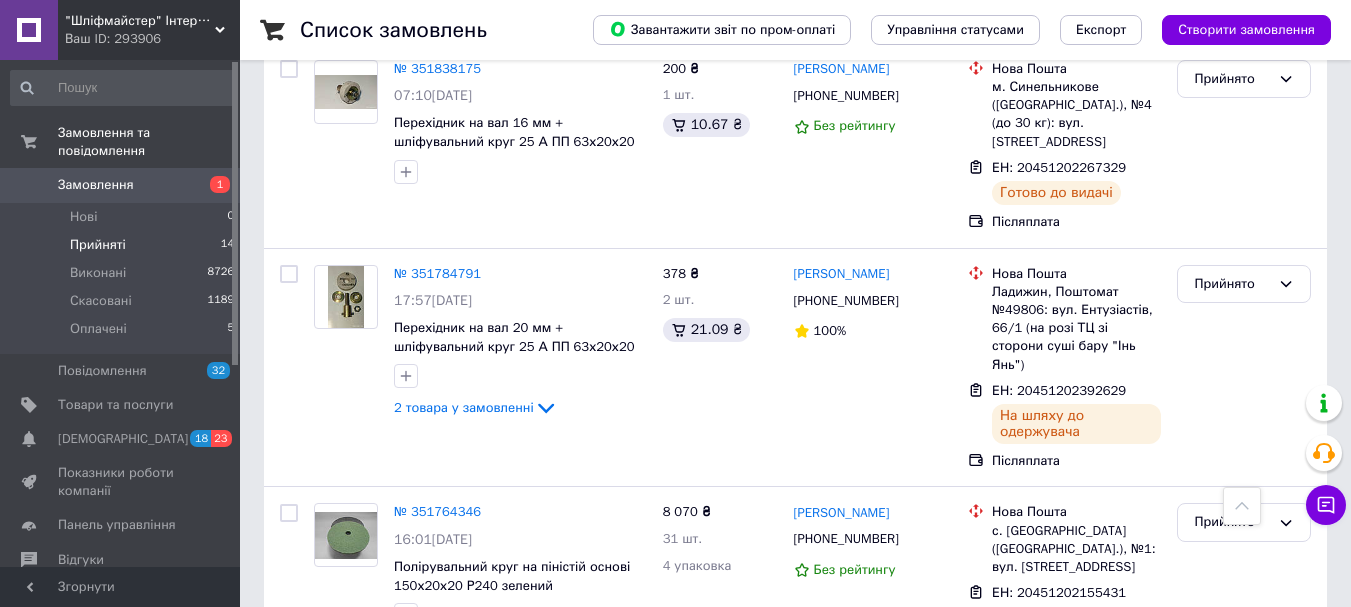 click on "Прийняті" at bounding box center [98, 245] 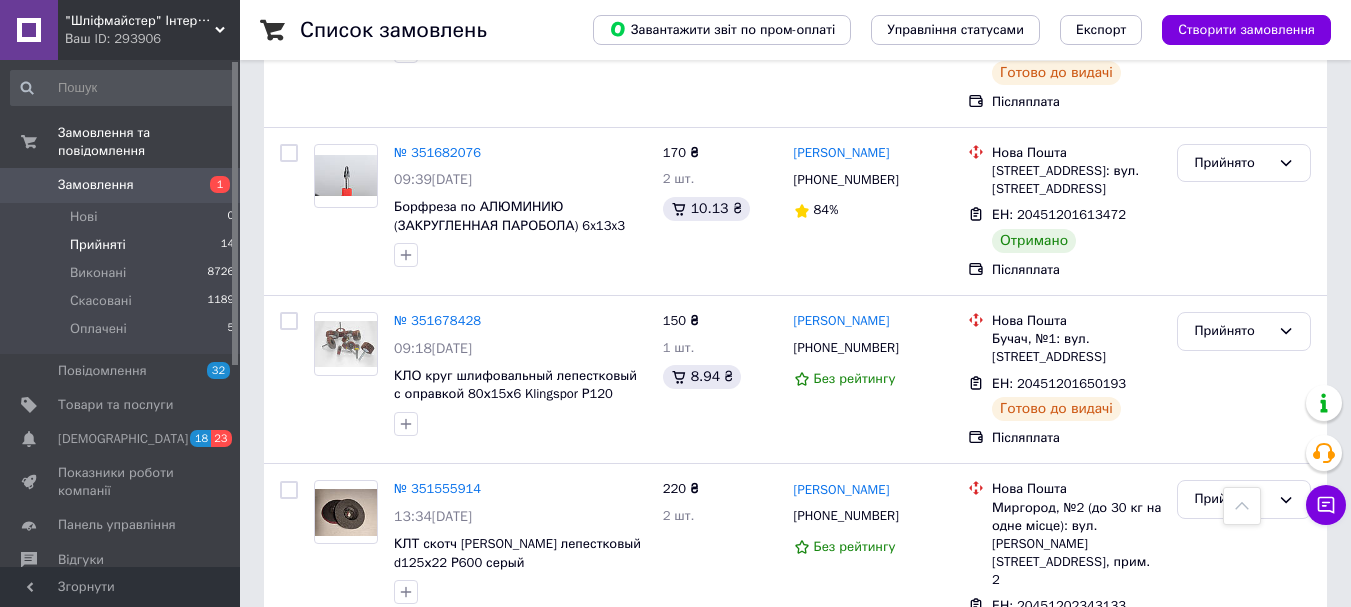 scroll, scrollTop: 1133, scrollLeft: 0, axis: vertical 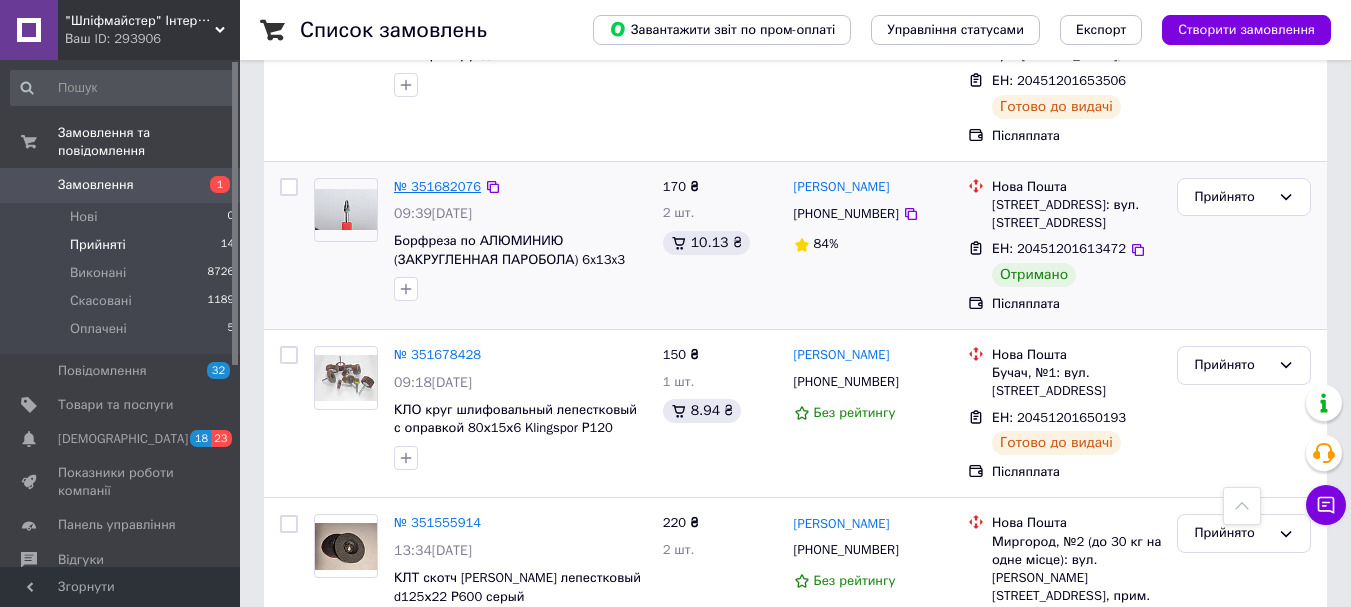 click on "№ 351682076" at bounding box center [437, 186] 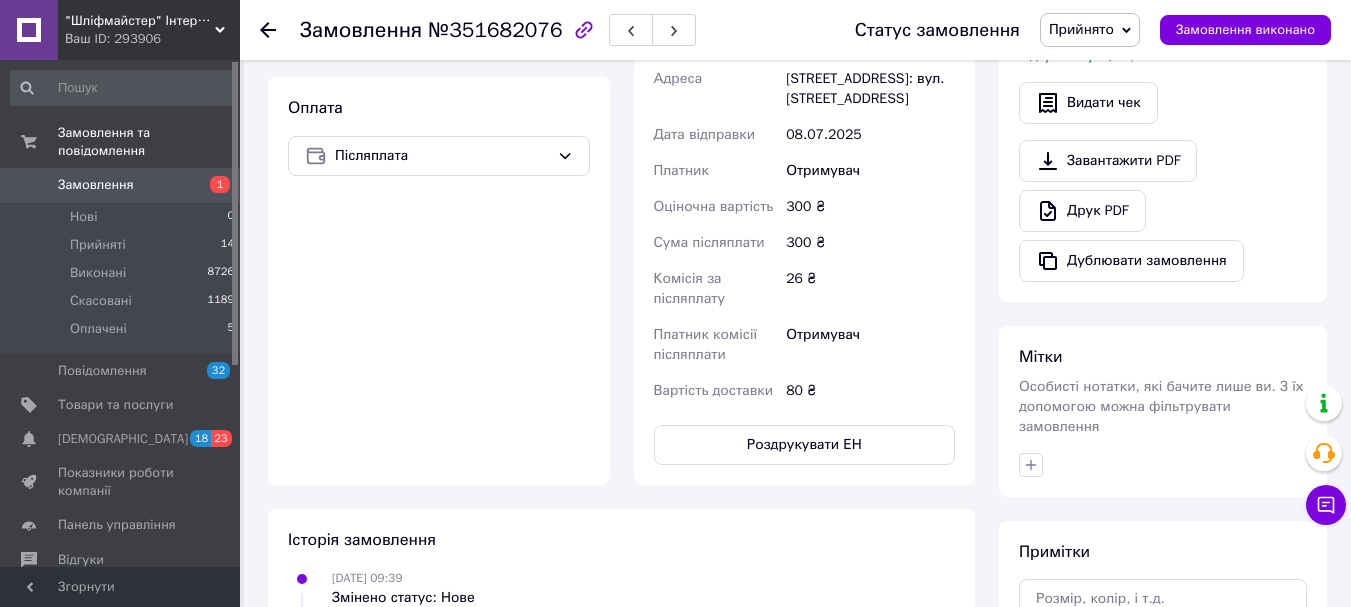 scroll, scrollTop: 630, scrollLeft: 0, axis: vertical 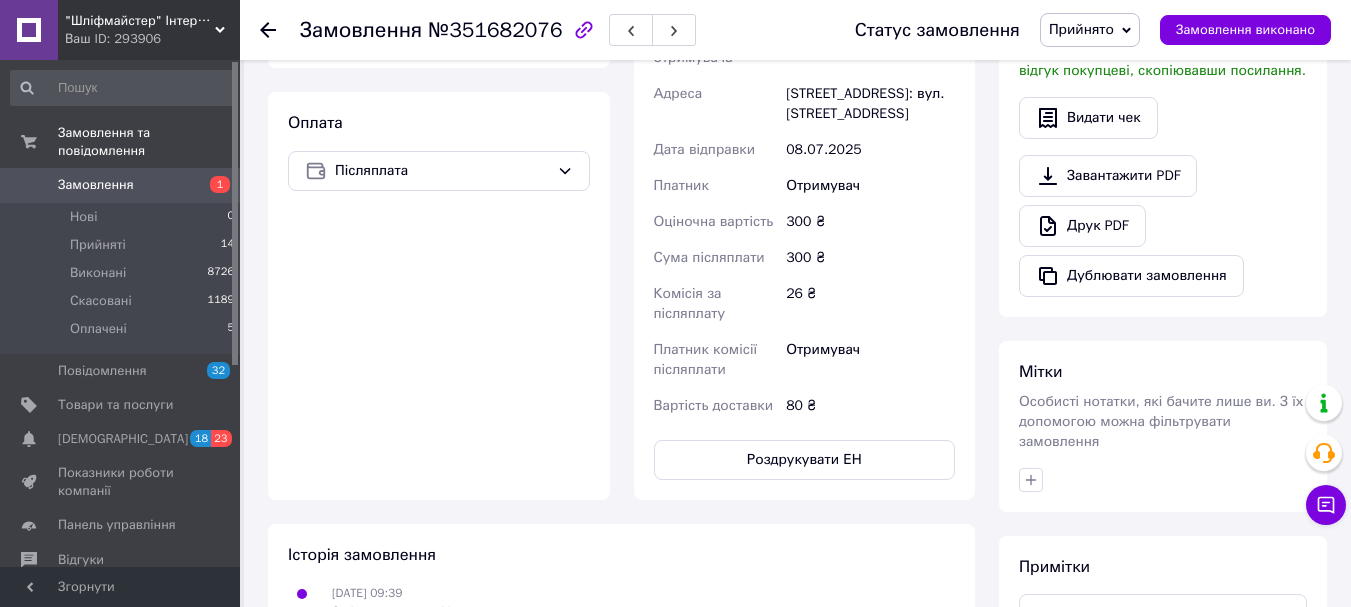 click on "Оплата Післяплата" at bounding box center [439, 296] 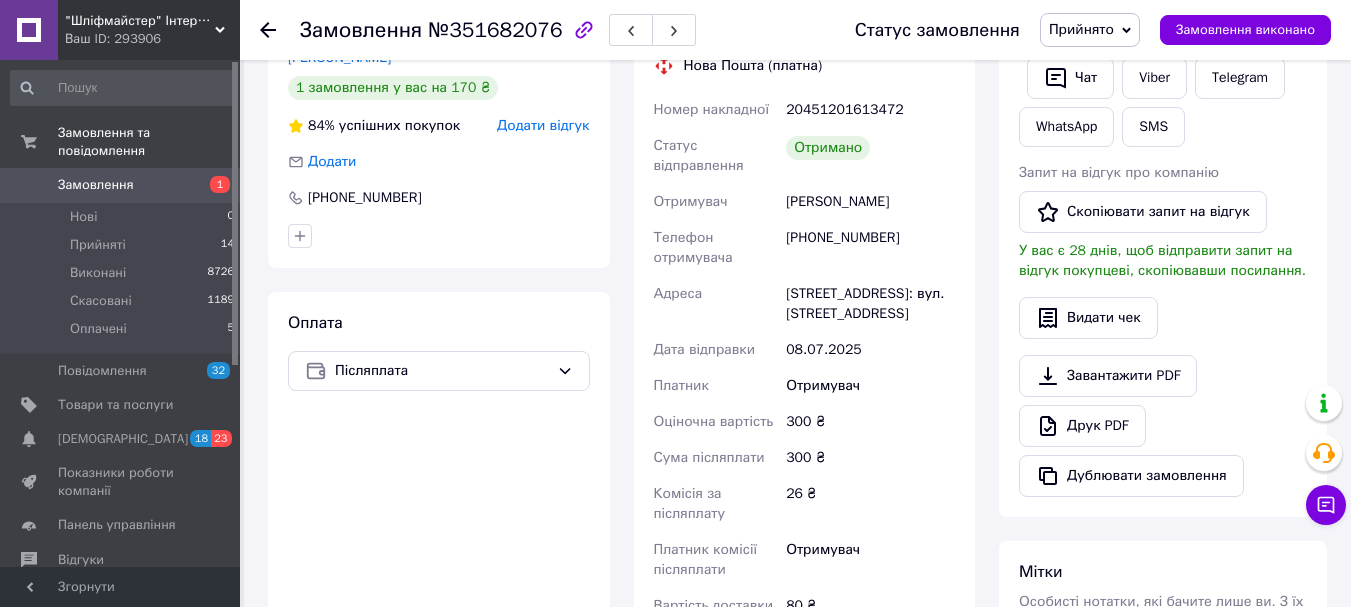 scroll, scrollTop: 100, scrollLeft: 0, axis: vertical 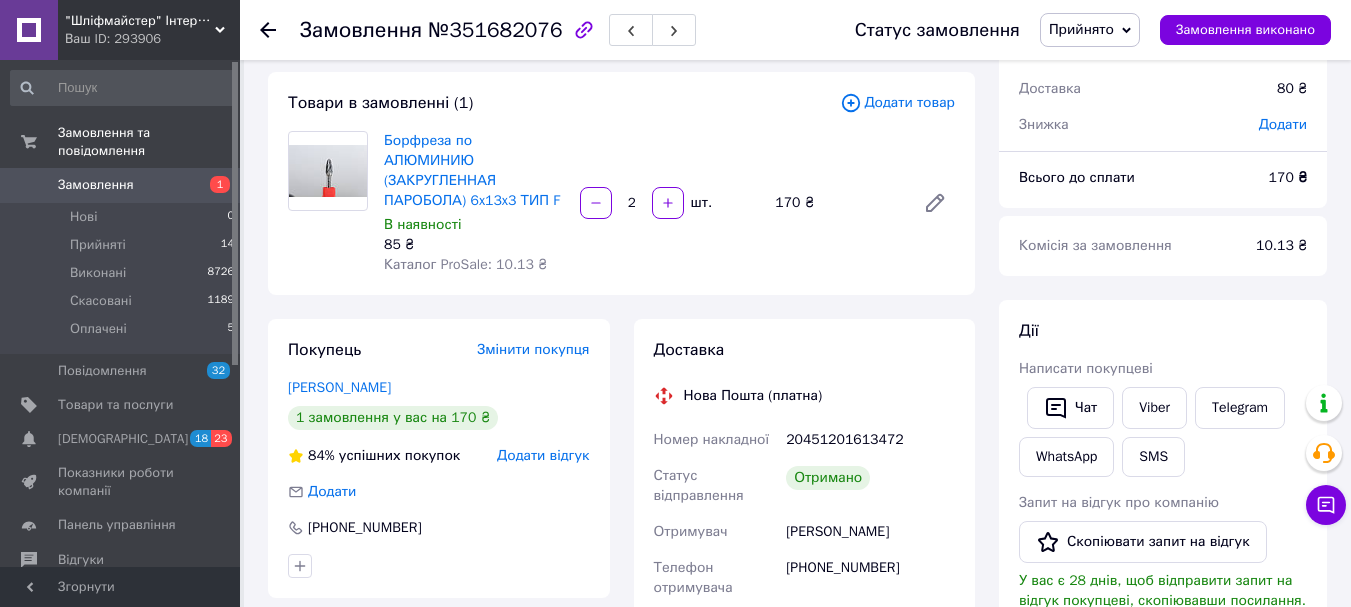 click on "Прийнято" at bounding box center (1090, 30) 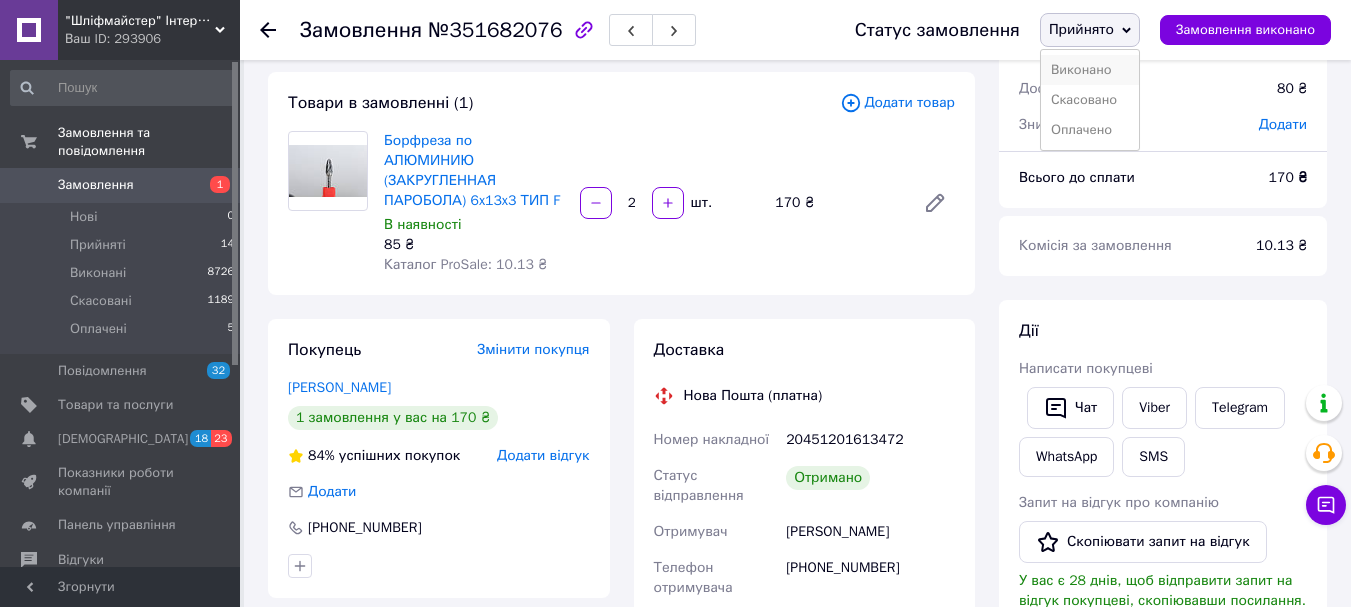 click on "Виконано" at bounding box center (1090, 70) 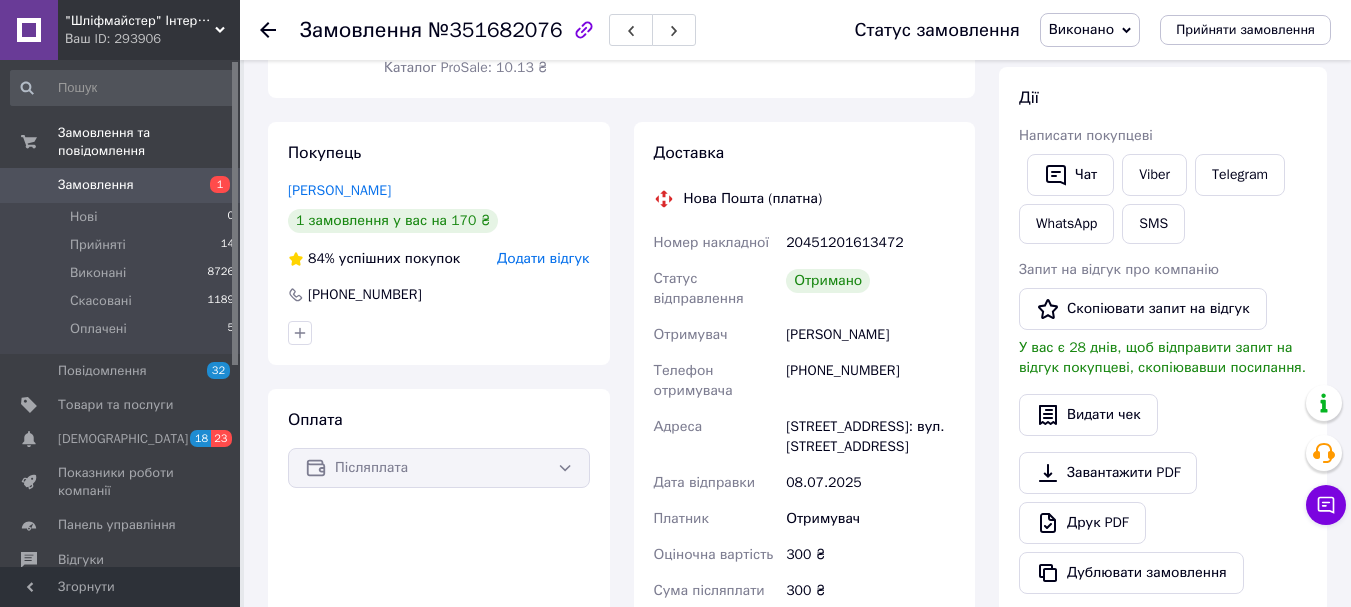 scroll, scrollTop: 400, scrollLeft: 0, axis: vertical 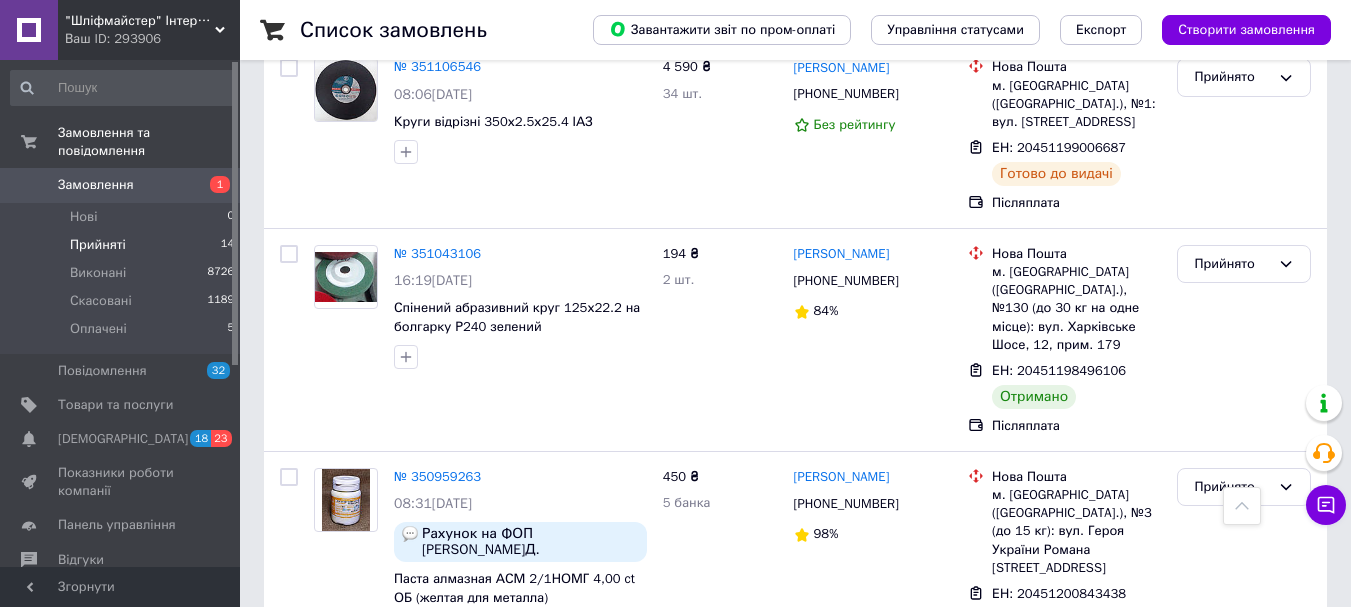 click on "Прийняті" at bounding box center (98, 245) 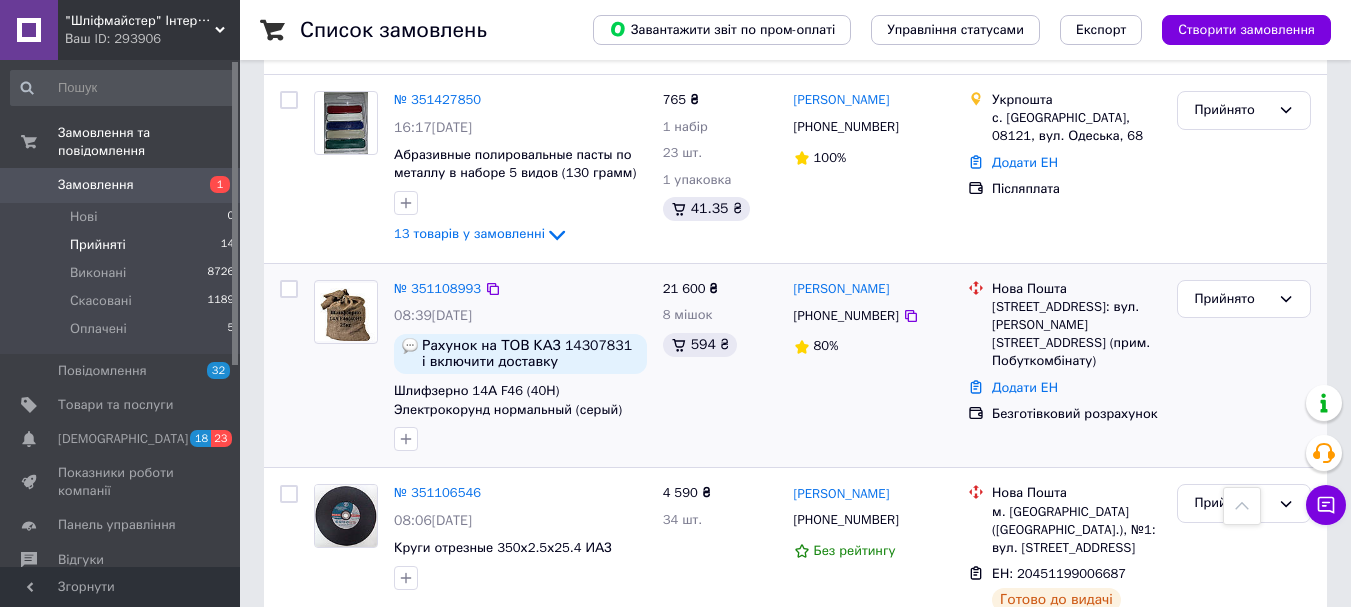 scroll, scrollTop: 2426, scrollLeft: 0, axis: vertical 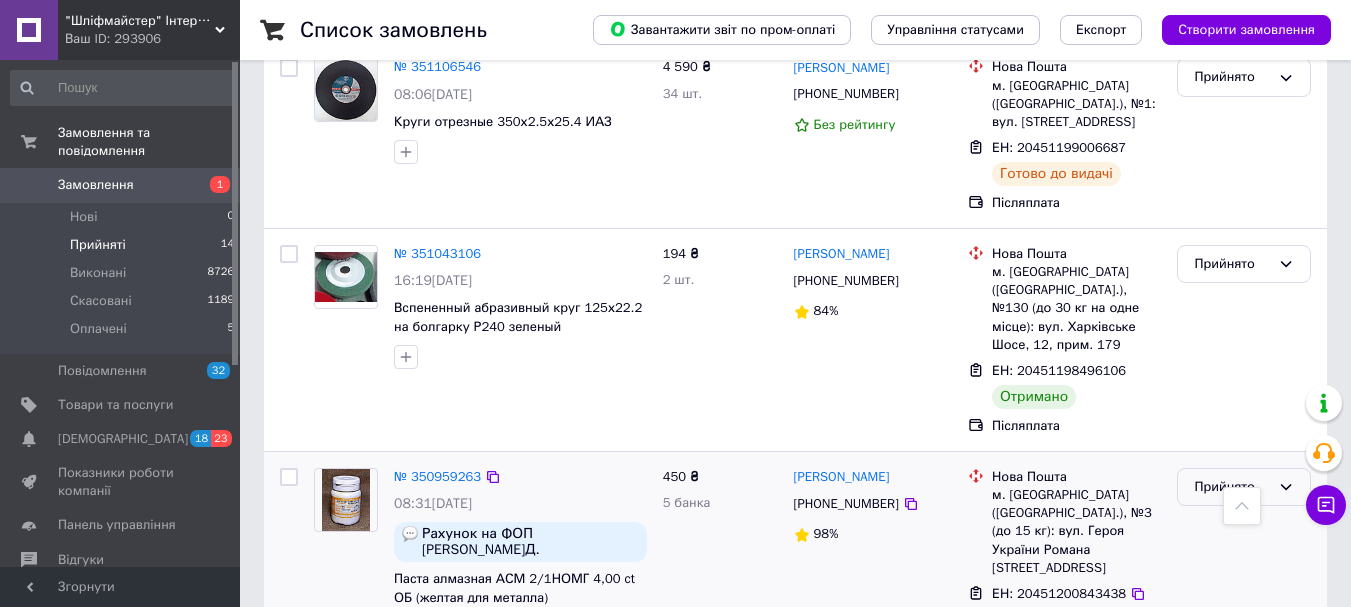 click on "Прийнято" at bounding box center [1232, 487] 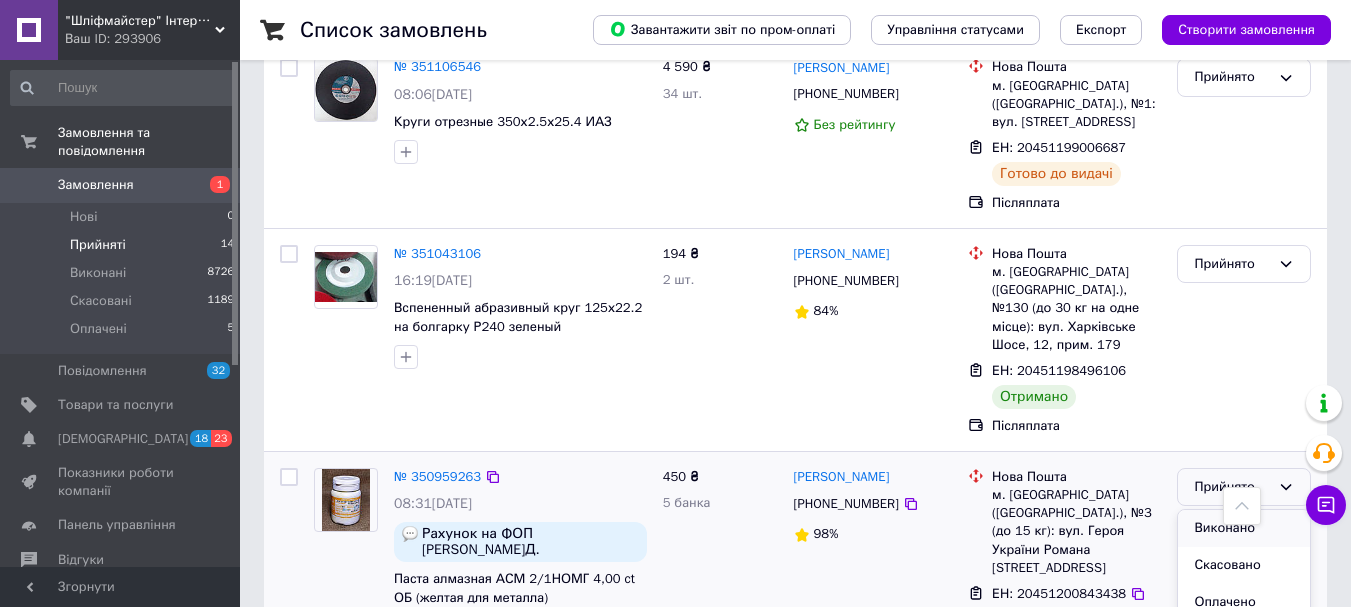 click on "Виконано" at bounding box center [1244, 528] 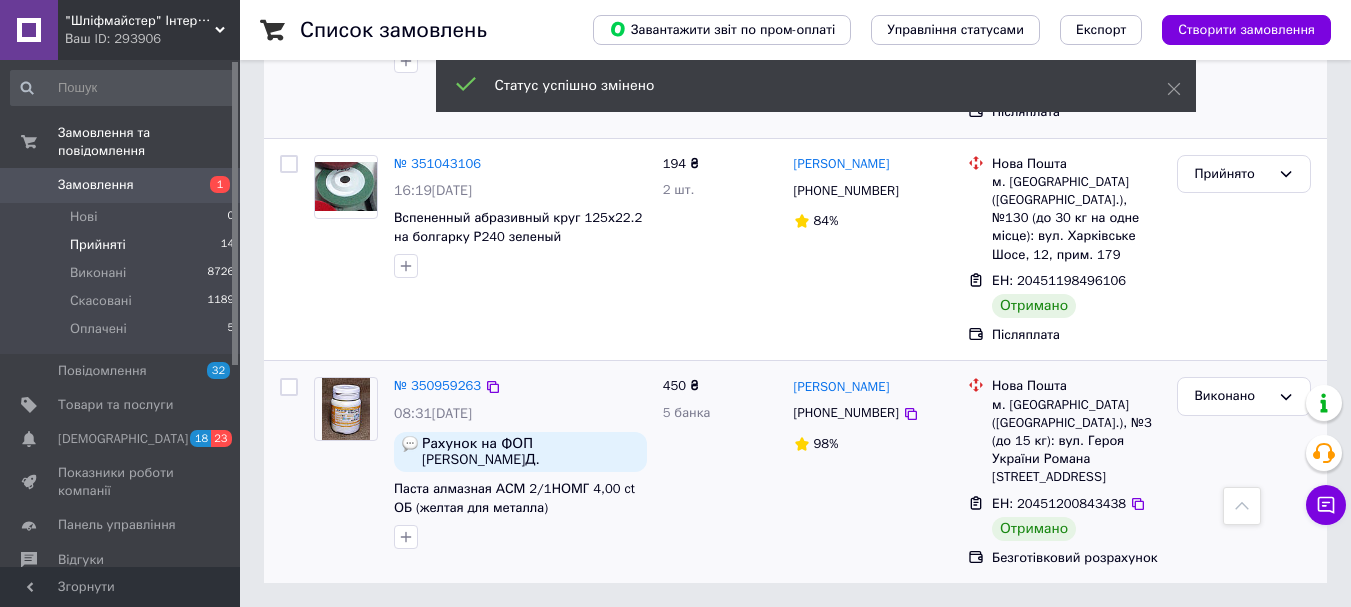 scroll, scrollTop: 2257, scrollLeft: 0, axis: vertical 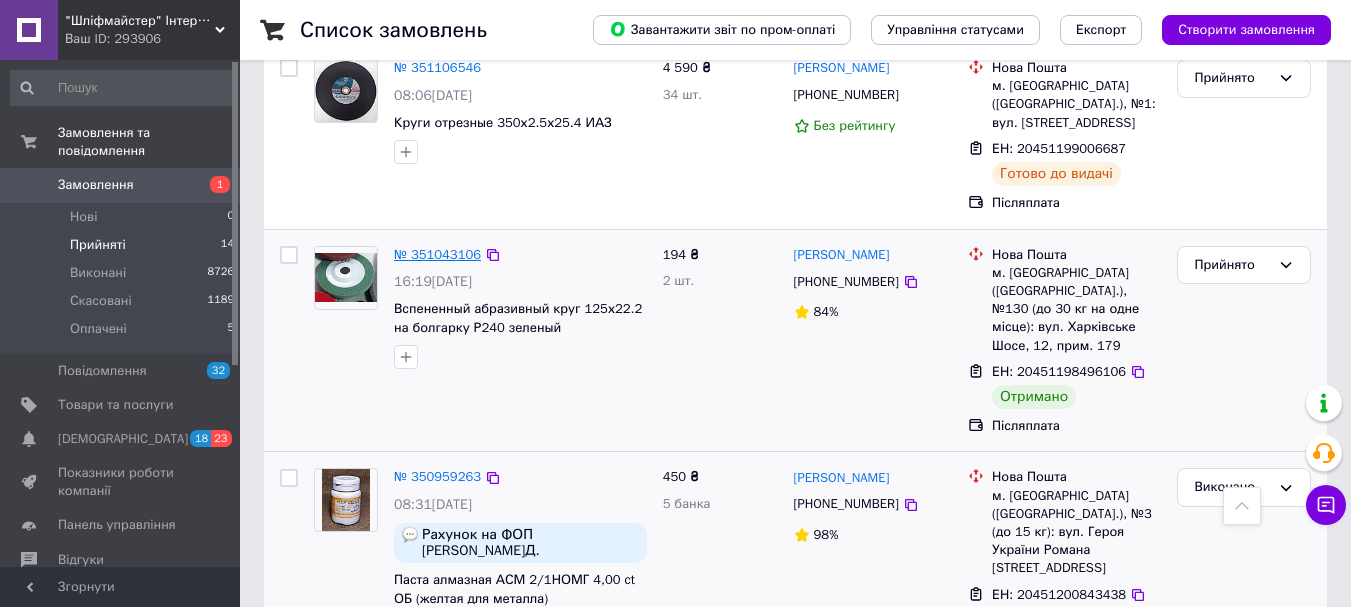 click on "№ 351043106" at bounding box center [437, 254] 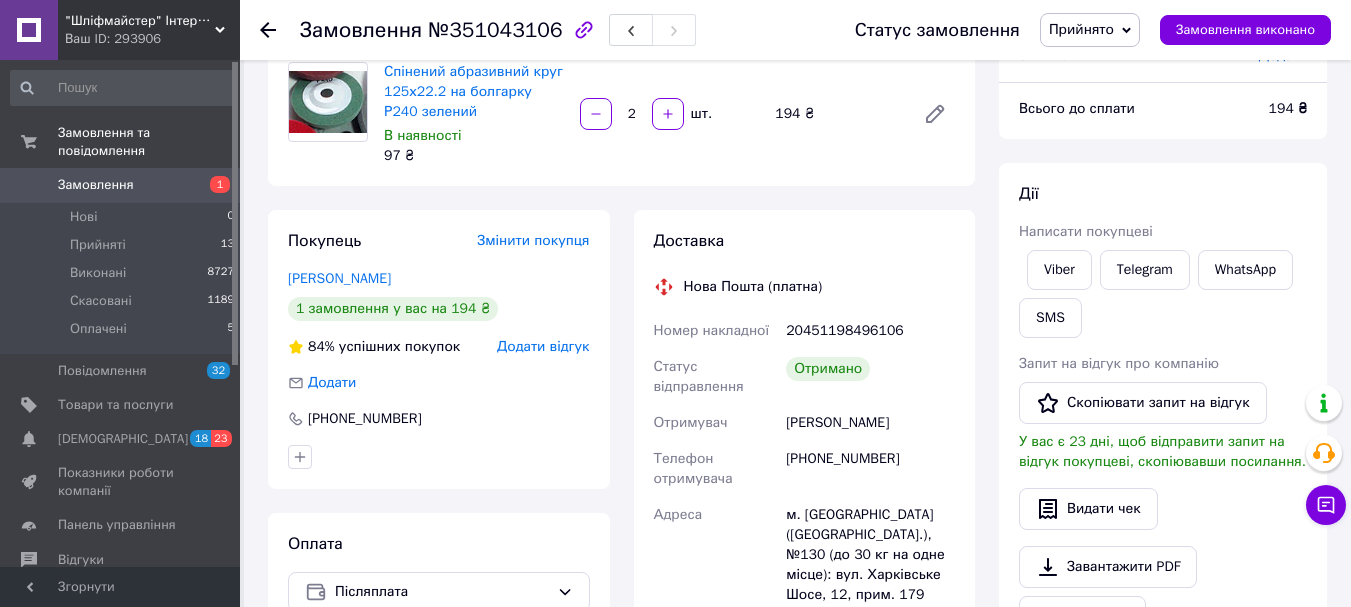 scroll, scrollTop: 0, scrollLeft: 0, axis: both 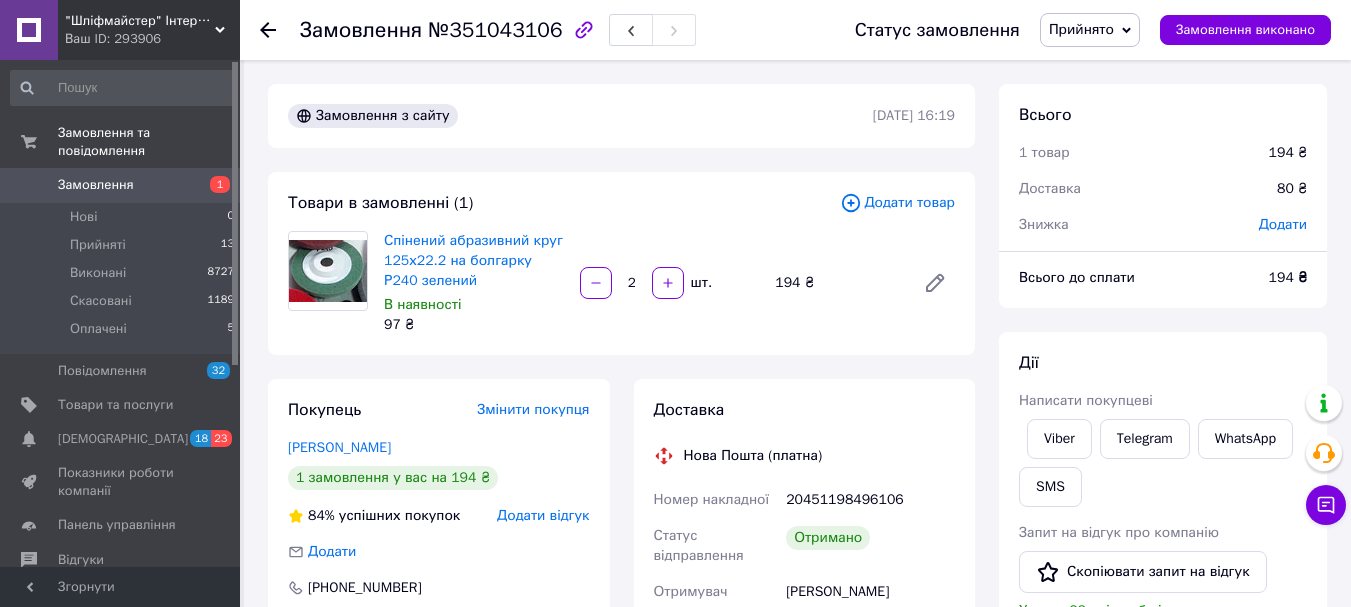 click on "Прийнято" at bounding box center (1081, 29) 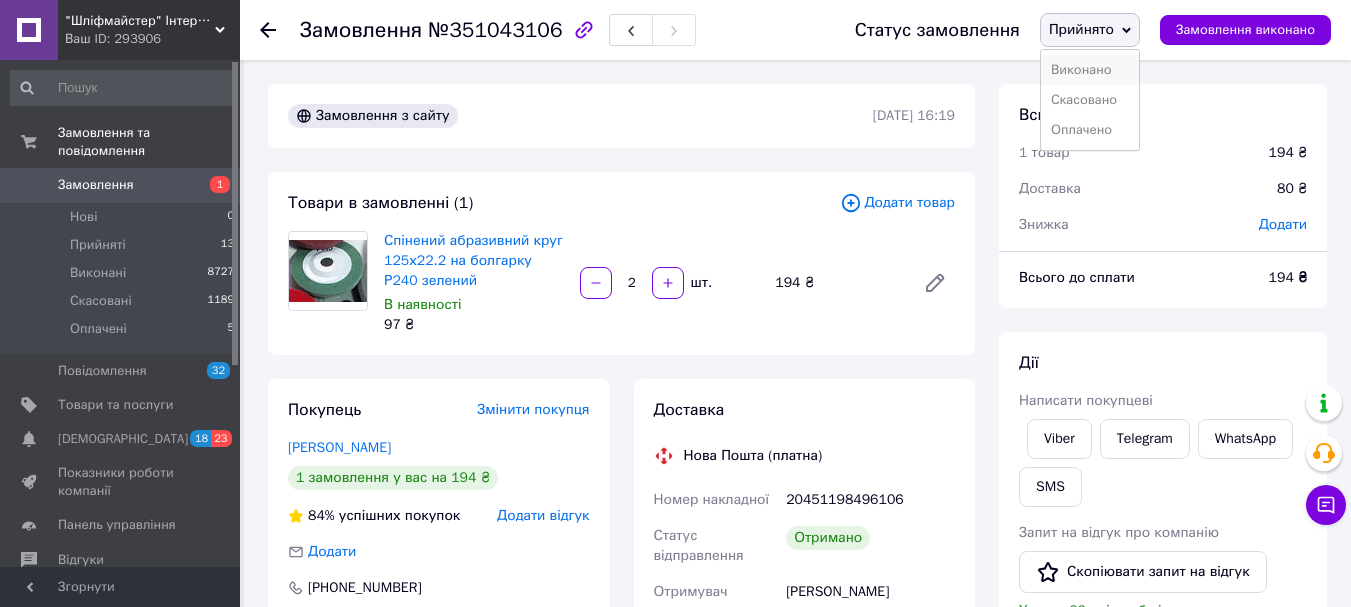 click on "Виконано" at bounding box center [1090, 70] 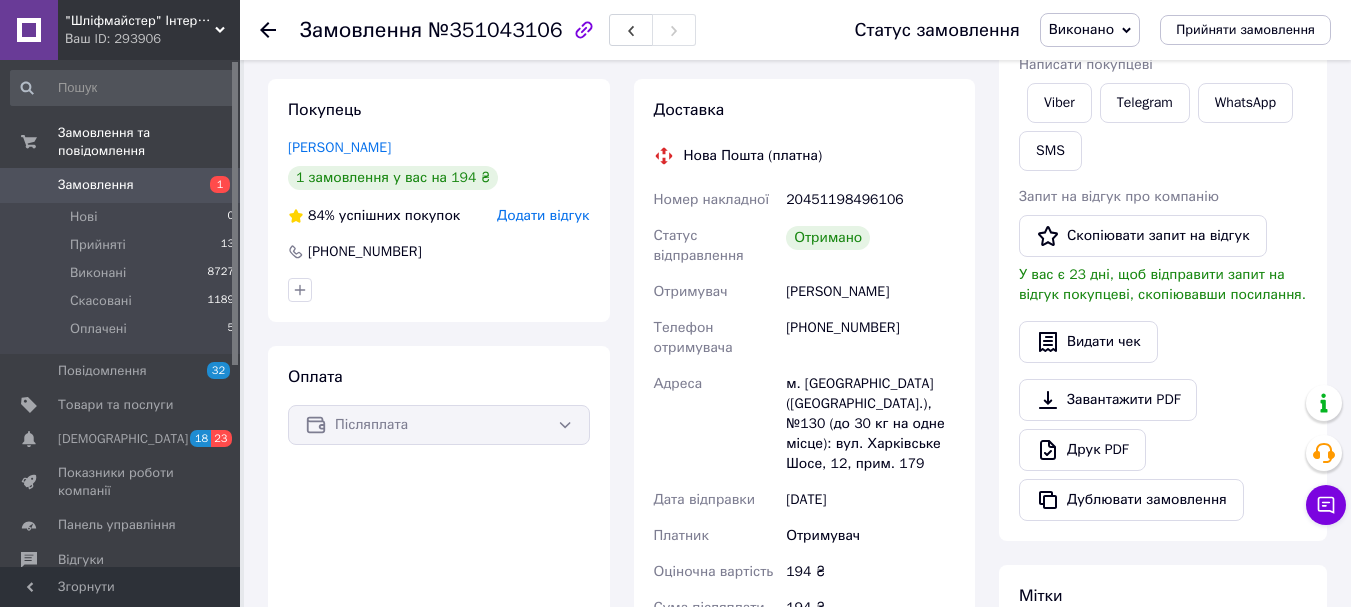 scroll, scrollTop: 400, scrollLeft: 0, axis: vertical 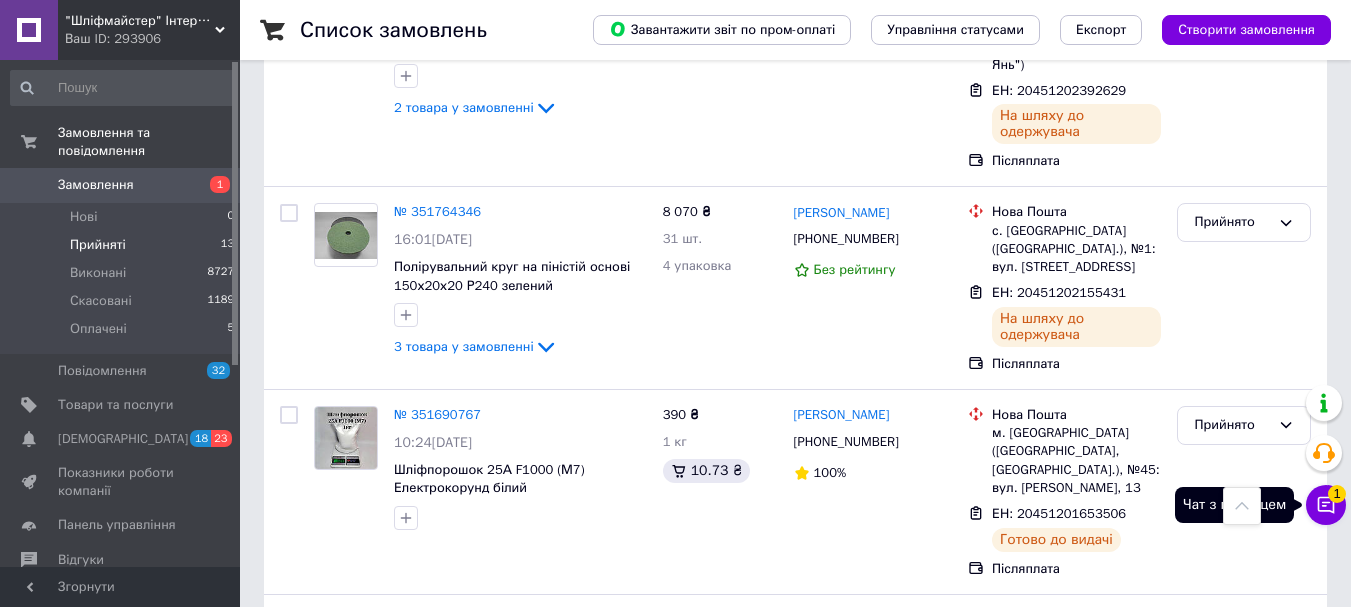 click 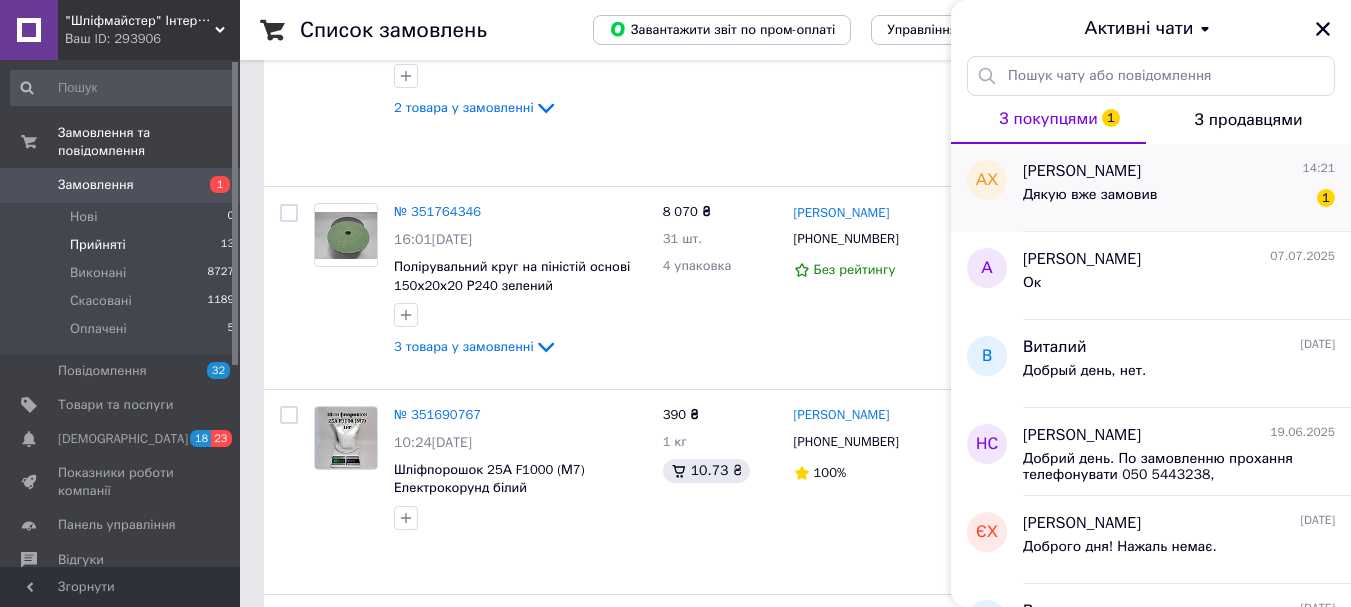 click on "Дякую вже замовив" at bounding box center (1090, 201) 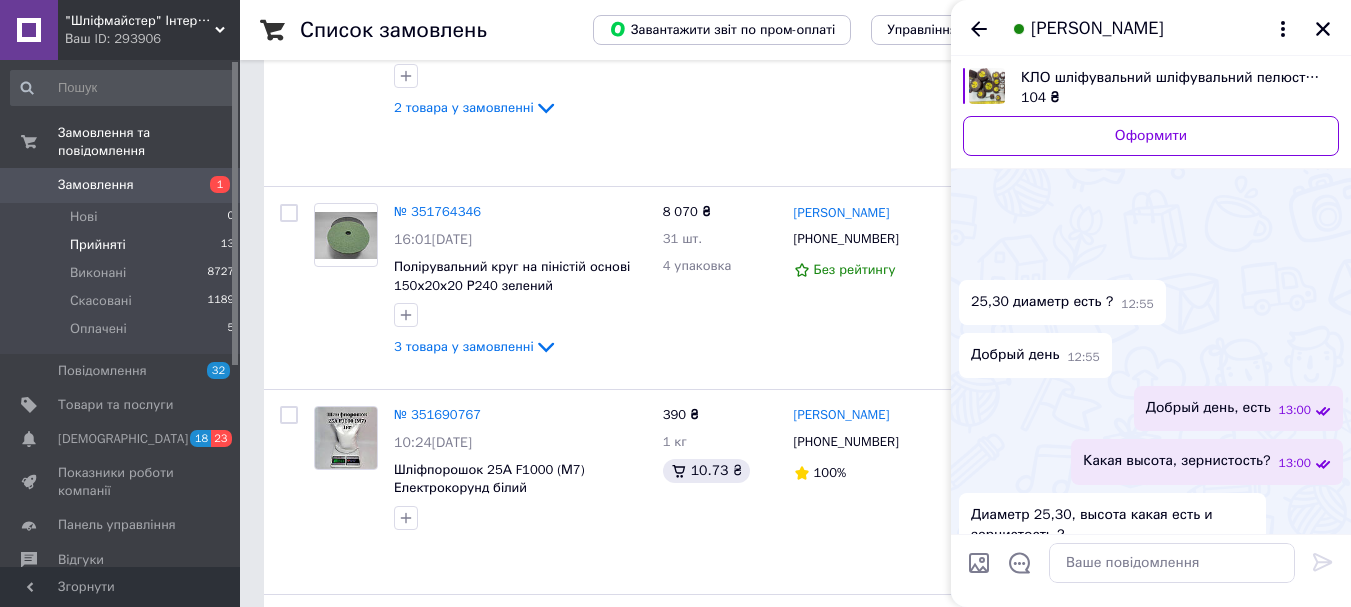 scroll, scrollTop: 234, scrollLeft: 0, axis: vertical 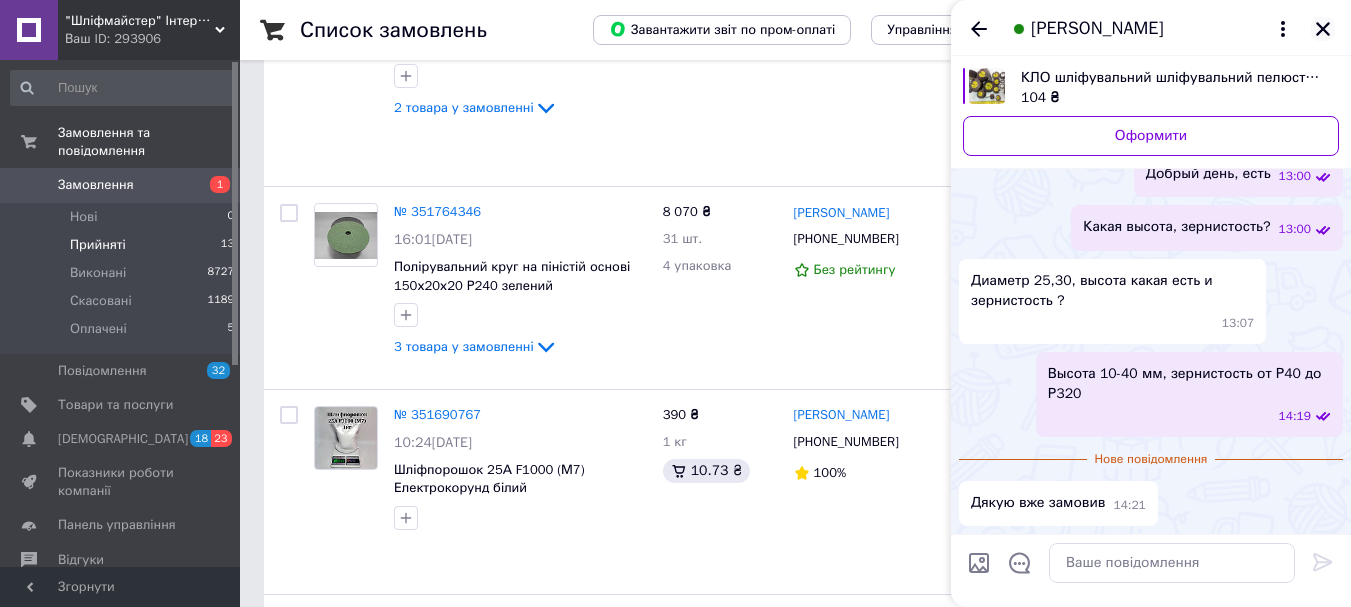 click 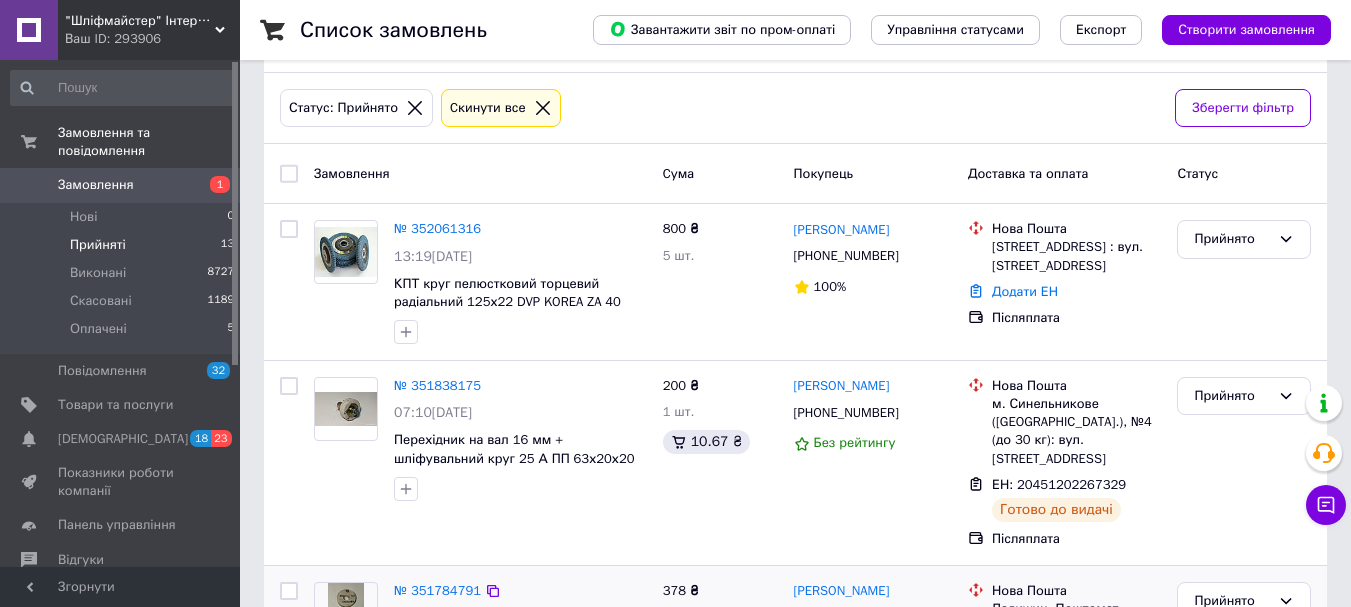 scroll, scrollTop: 0, scrollLeft: 0, axis: both 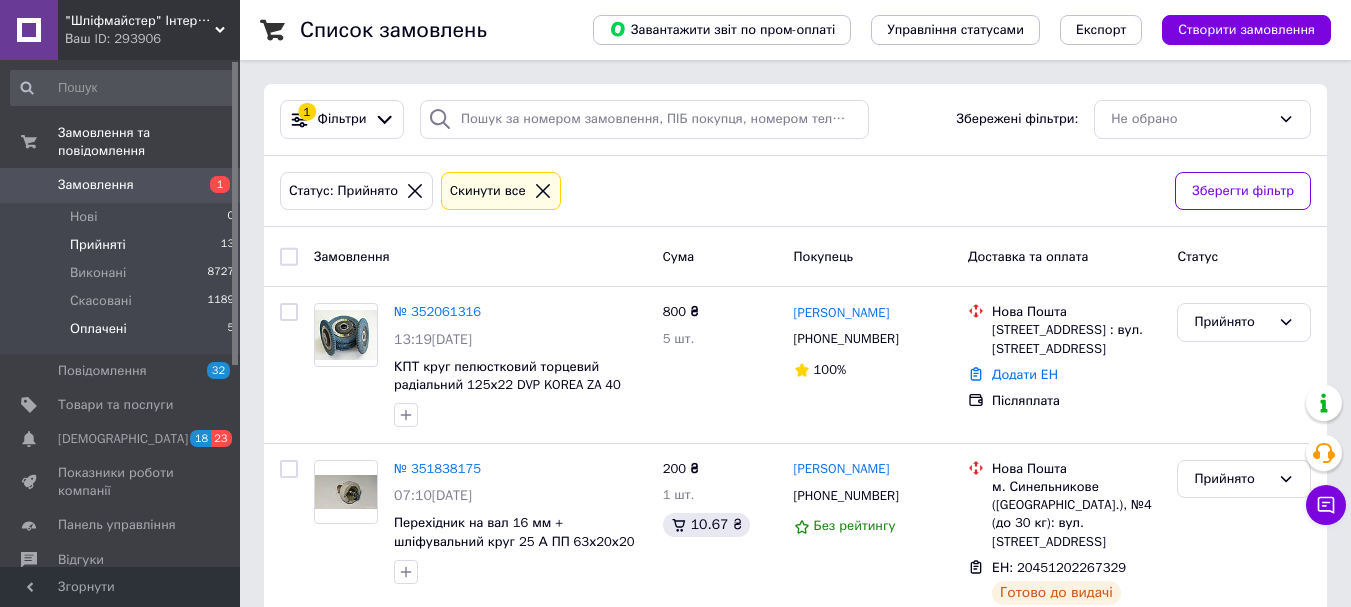 click on "Оплачені" at bounding box center (98, 329) 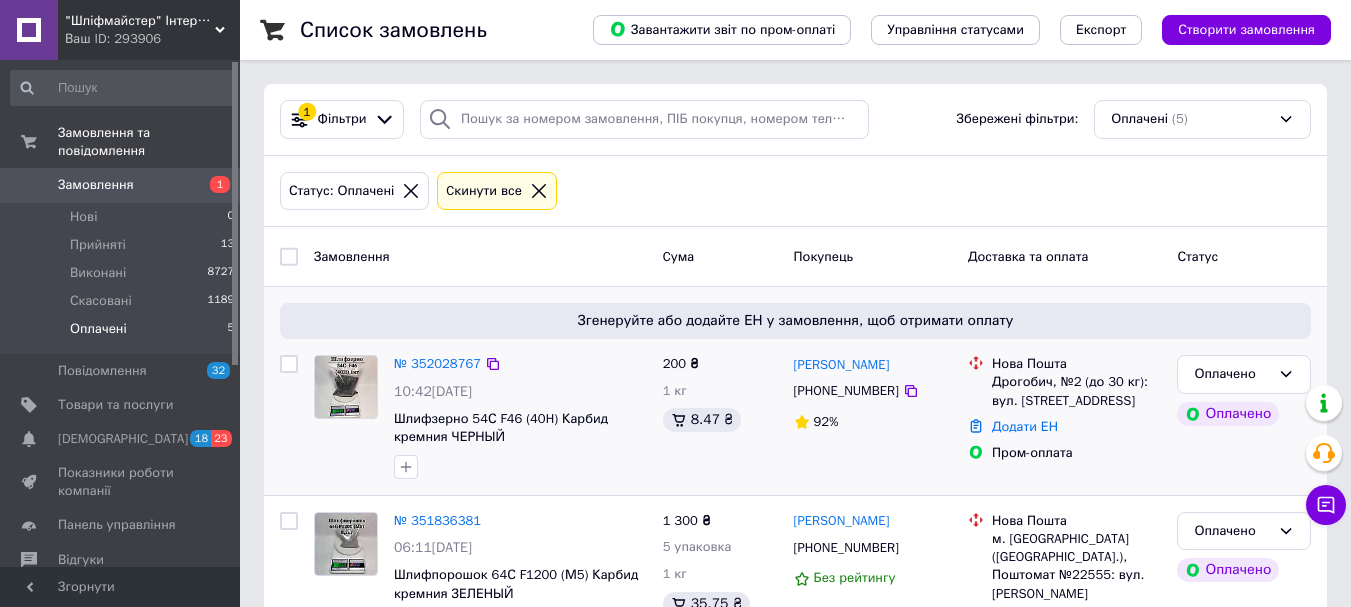 scroll, scrollTop: 100, scrollLeft: 0, axis: vertical 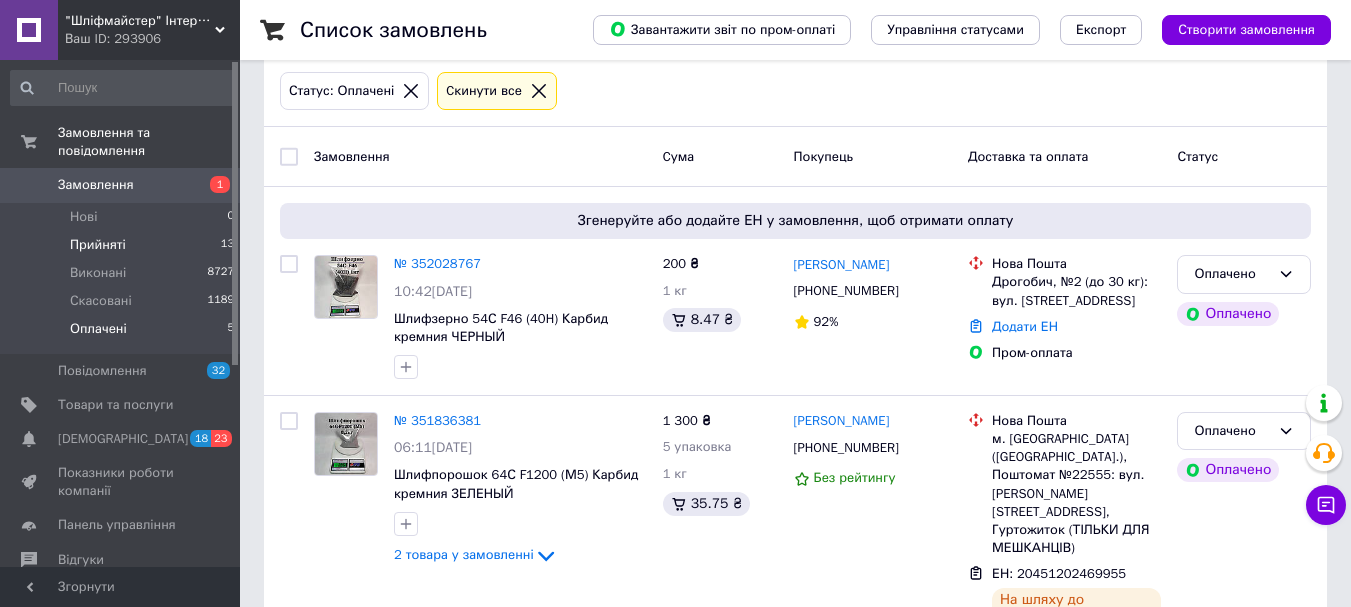 click on "Прийняті" at bounding box center (98, 245) 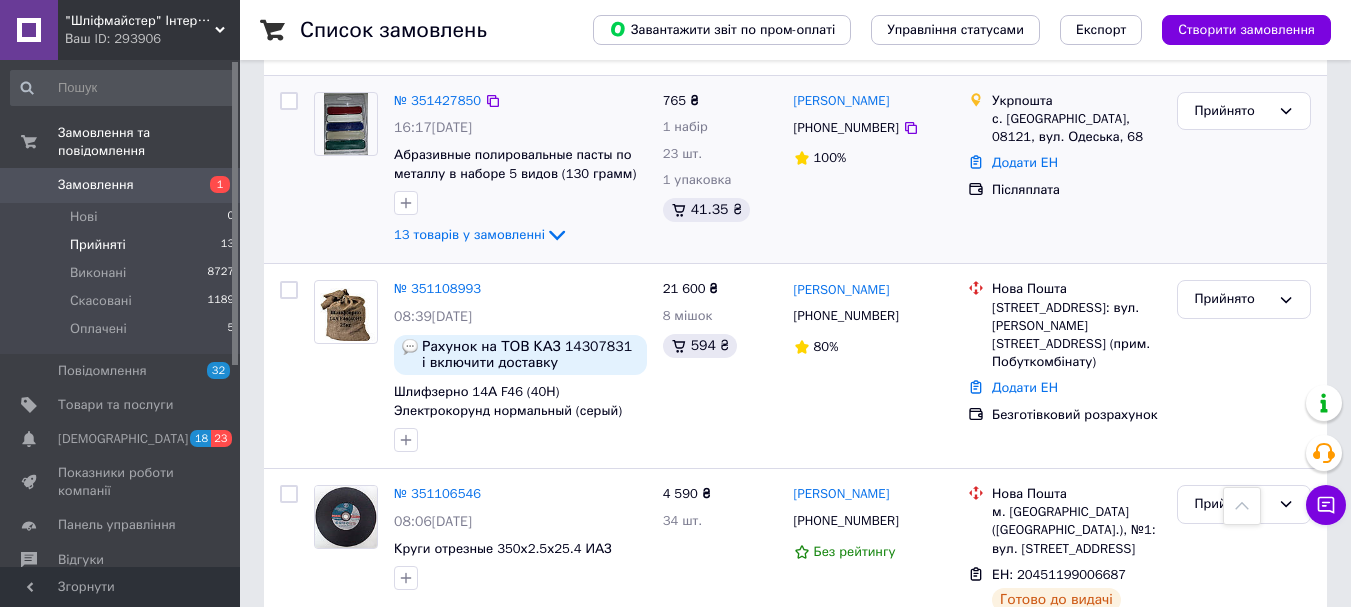 scroll, scrollTop: 1848, scrollLeft: 0, axis: vertical 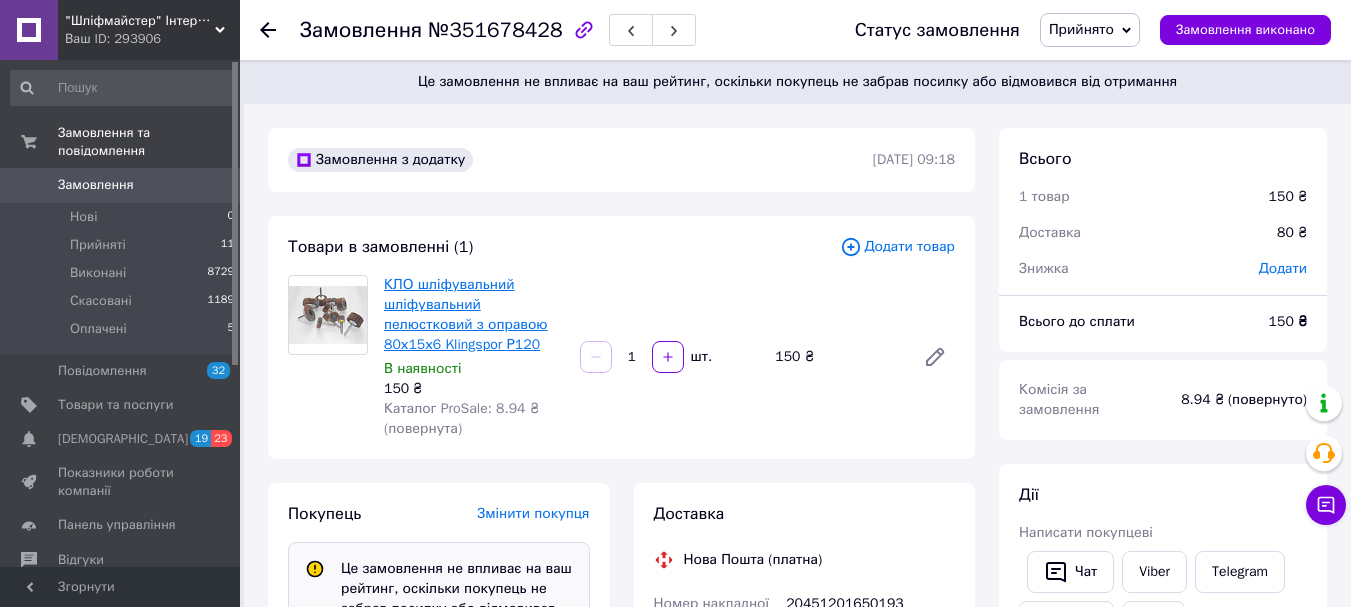 click on "КЛО шліфувальний шліфувальний пелюстковий з оправою 80х15х6 Klingspor Р120" at bounding box center (466, 314) 